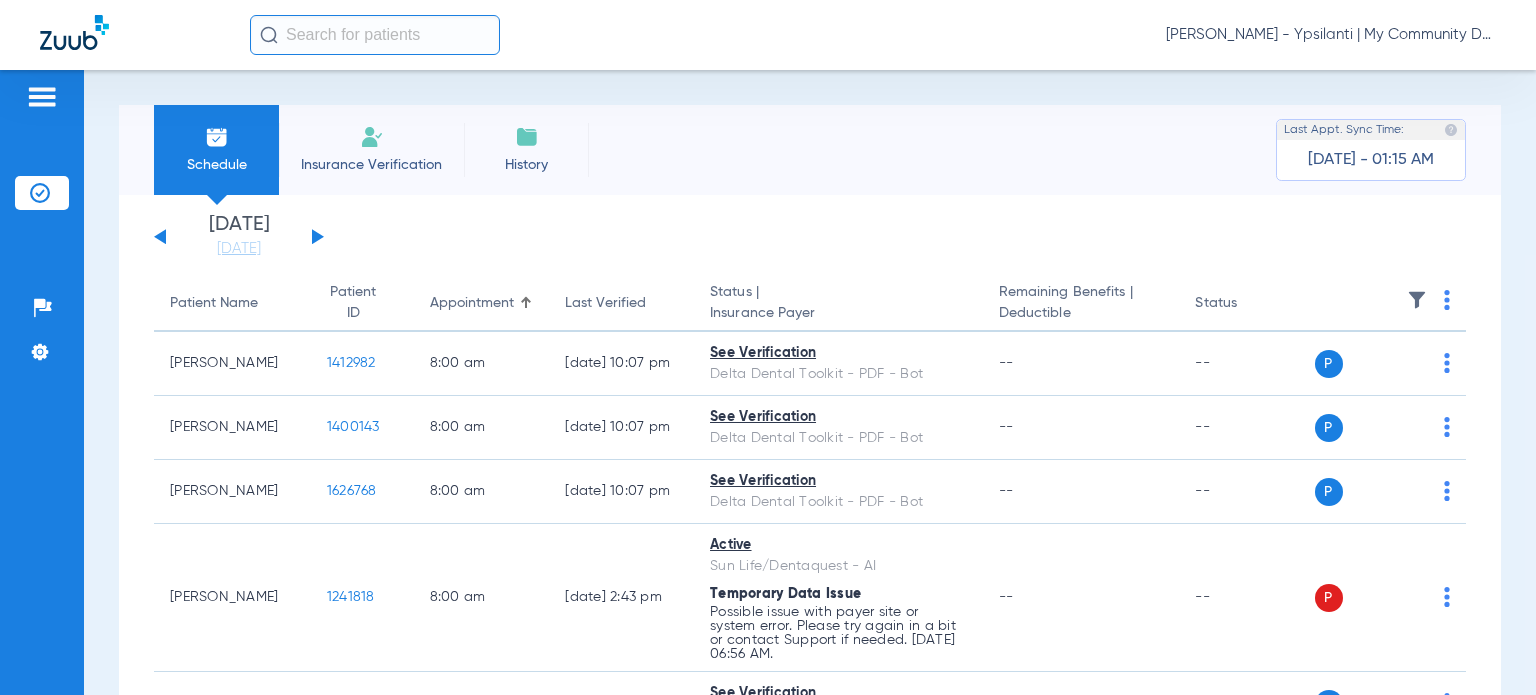 scroll, scrollTop: 0, scrollLeft: 0, axis: both 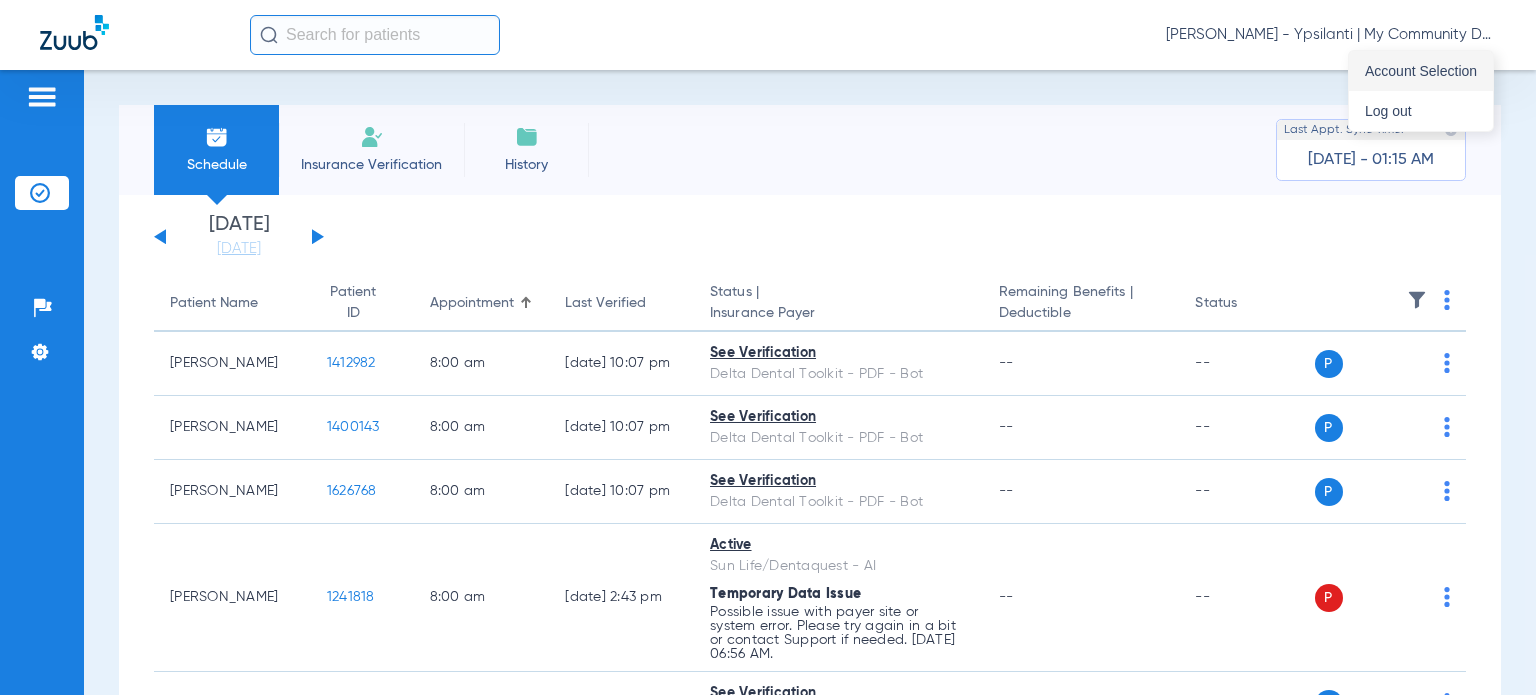click on "Account Selection" at bounding box center (1421, 71) 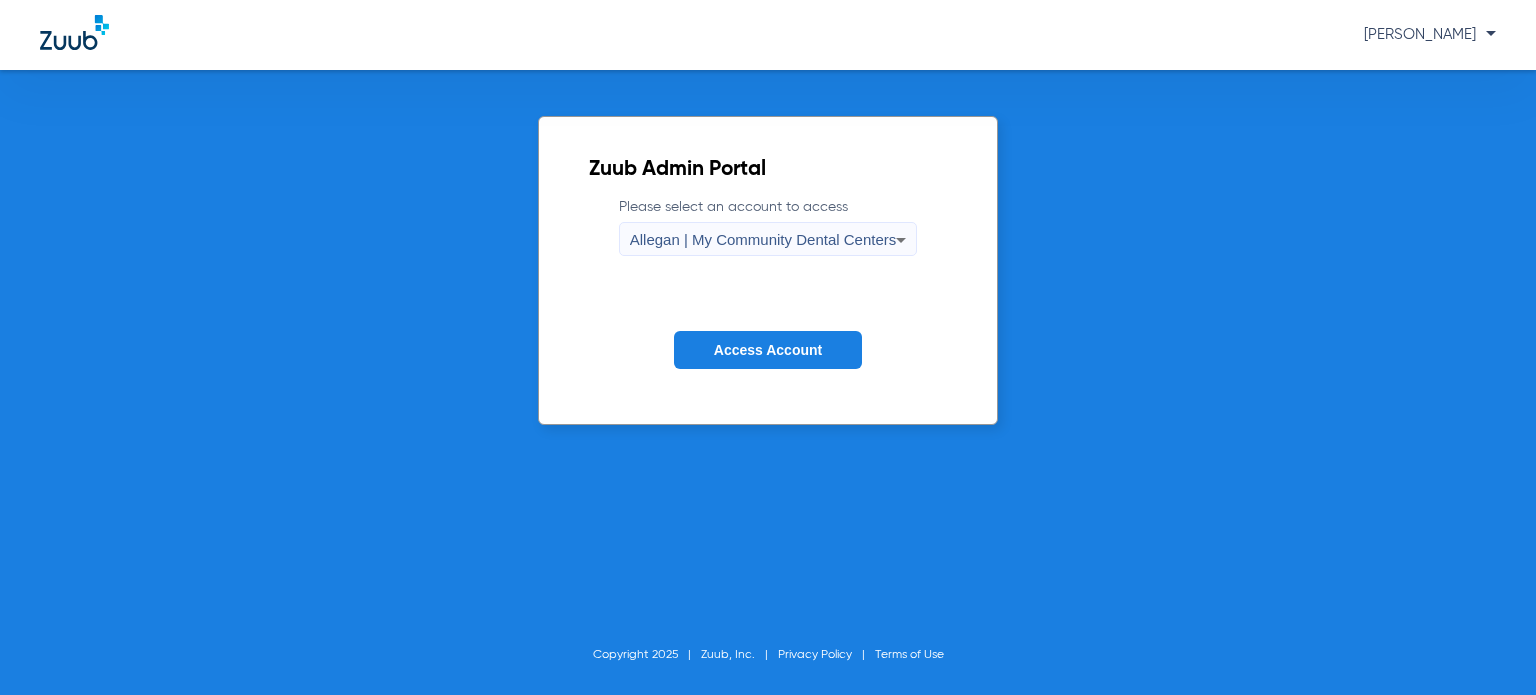 click on "Allegan | My Community Dental Centers" at bounding box center [763, 239] 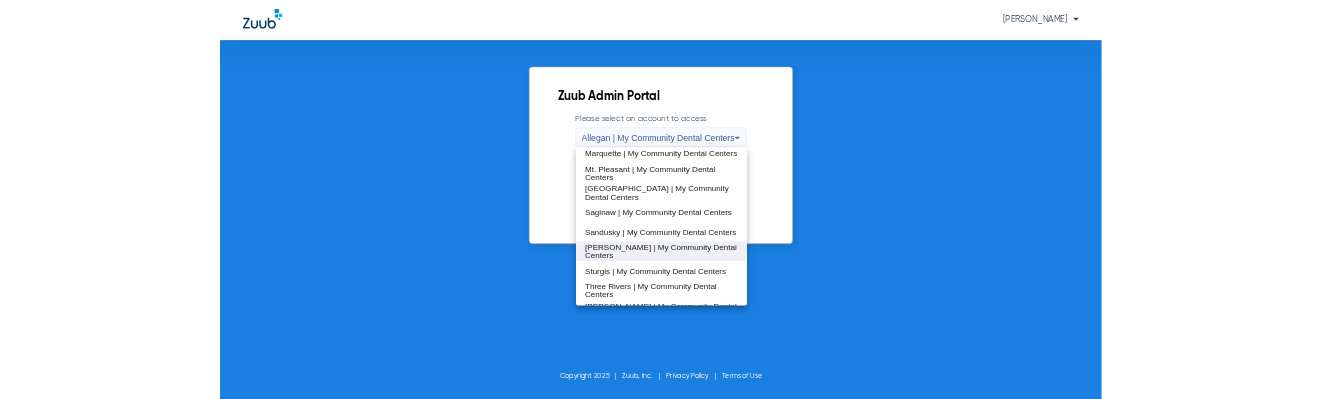 scroll, scrollTop: 600, scrollLeft: 0, axis: vertical 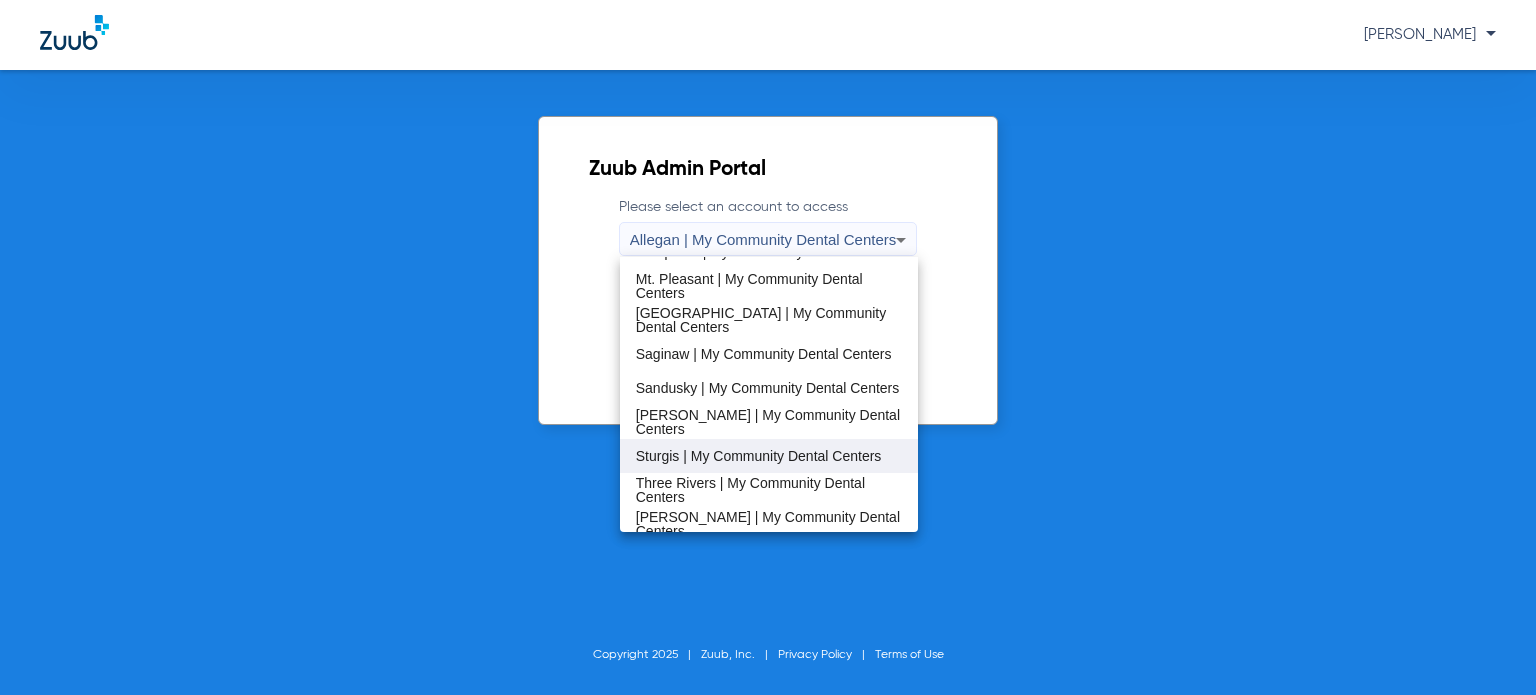click on "Sturgis | My Community Dental Centers" at bounding box center (759, 456) 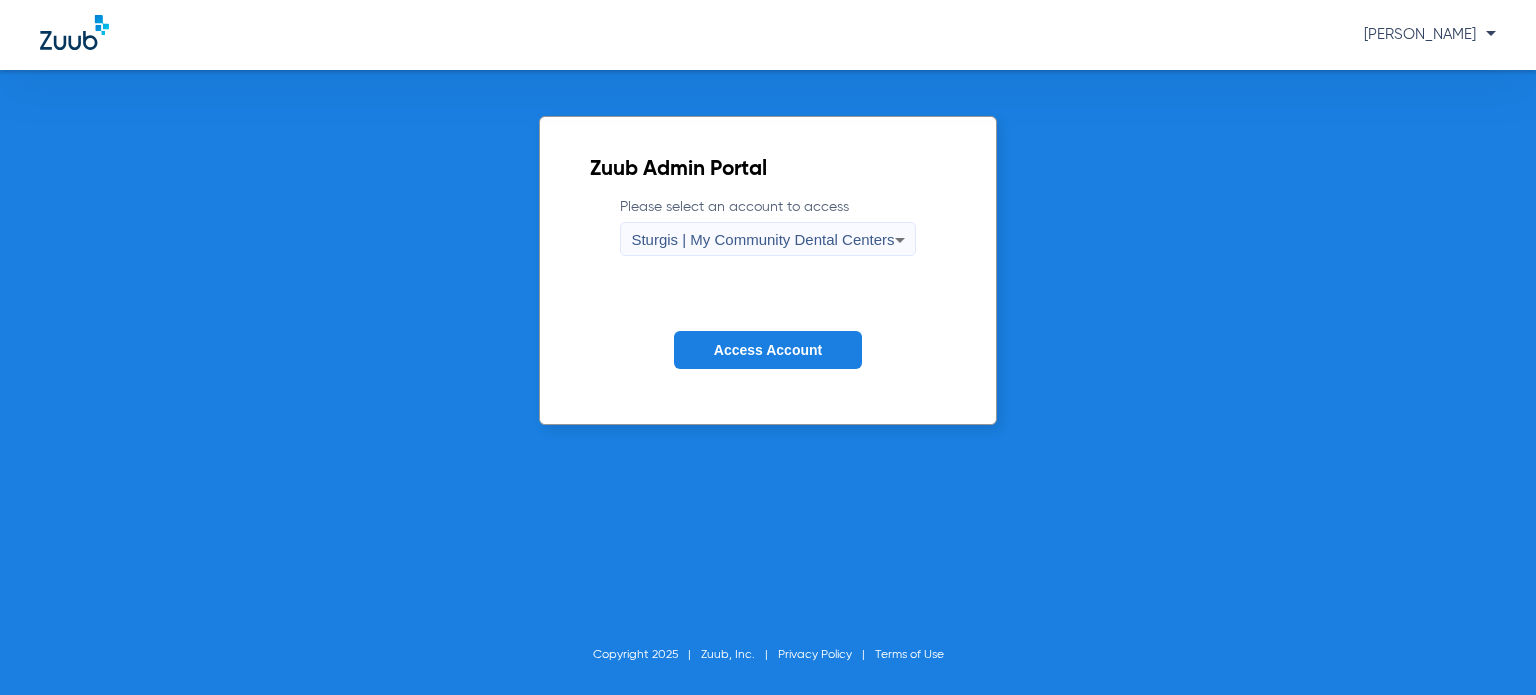 click on "Access Account" 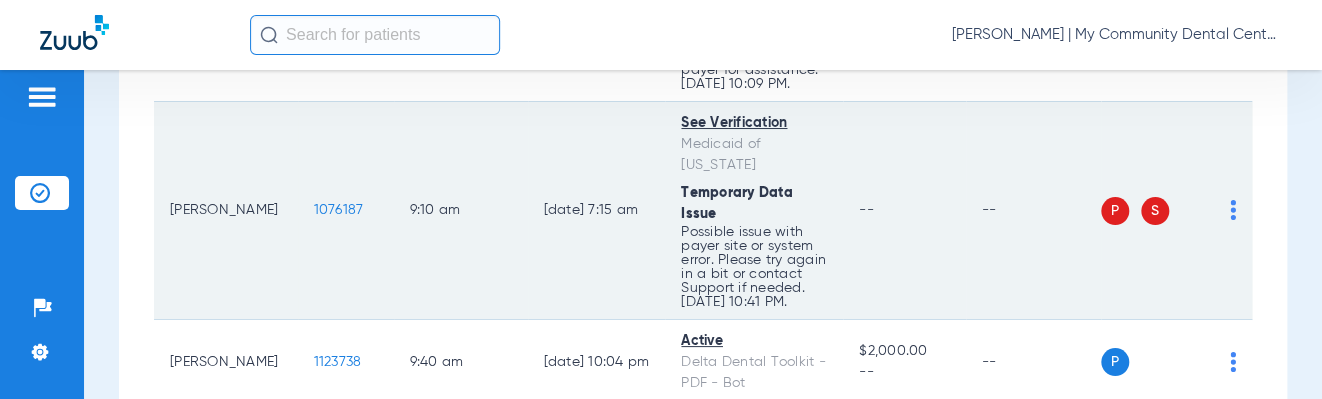 scroll, scrollTop: 1100, scrollLeft: 0, axis: vertical 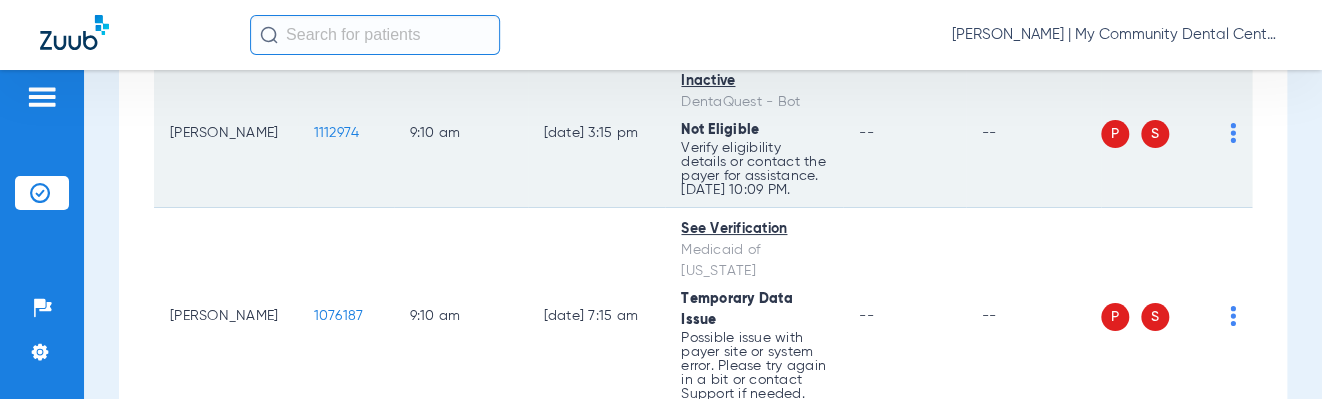 click 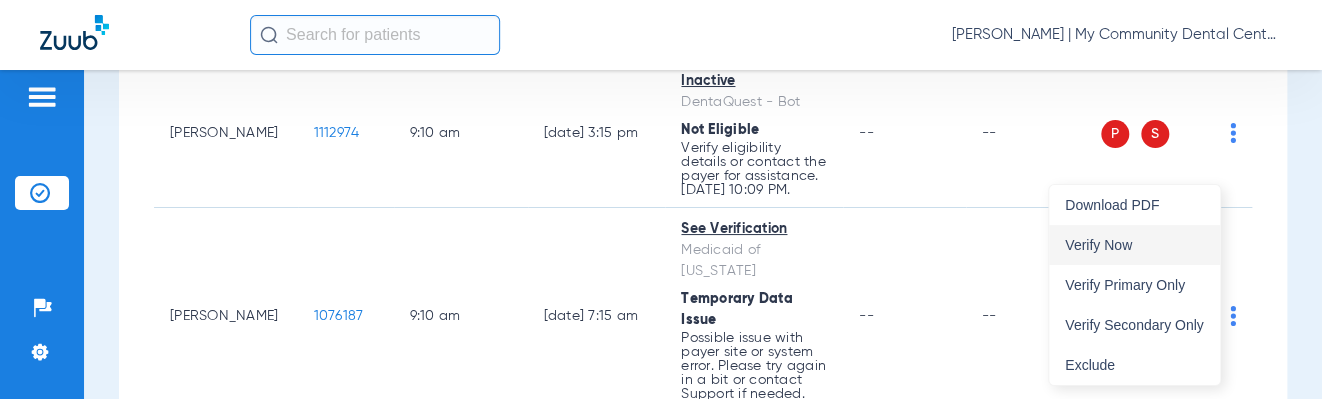 click on "Verify Now" at bounding box center [1134, 245] 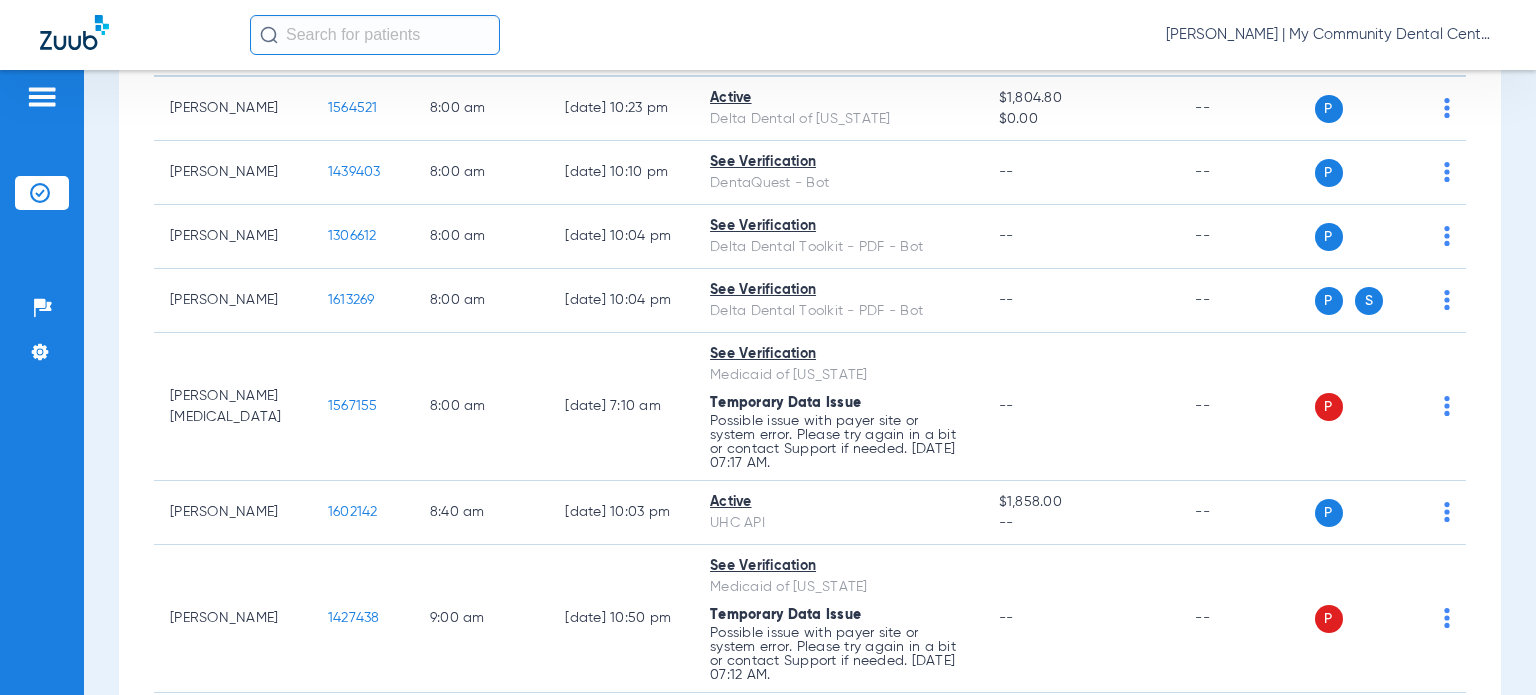 scroll, scrollTop: 0, scrollLeft: 0, axis: both 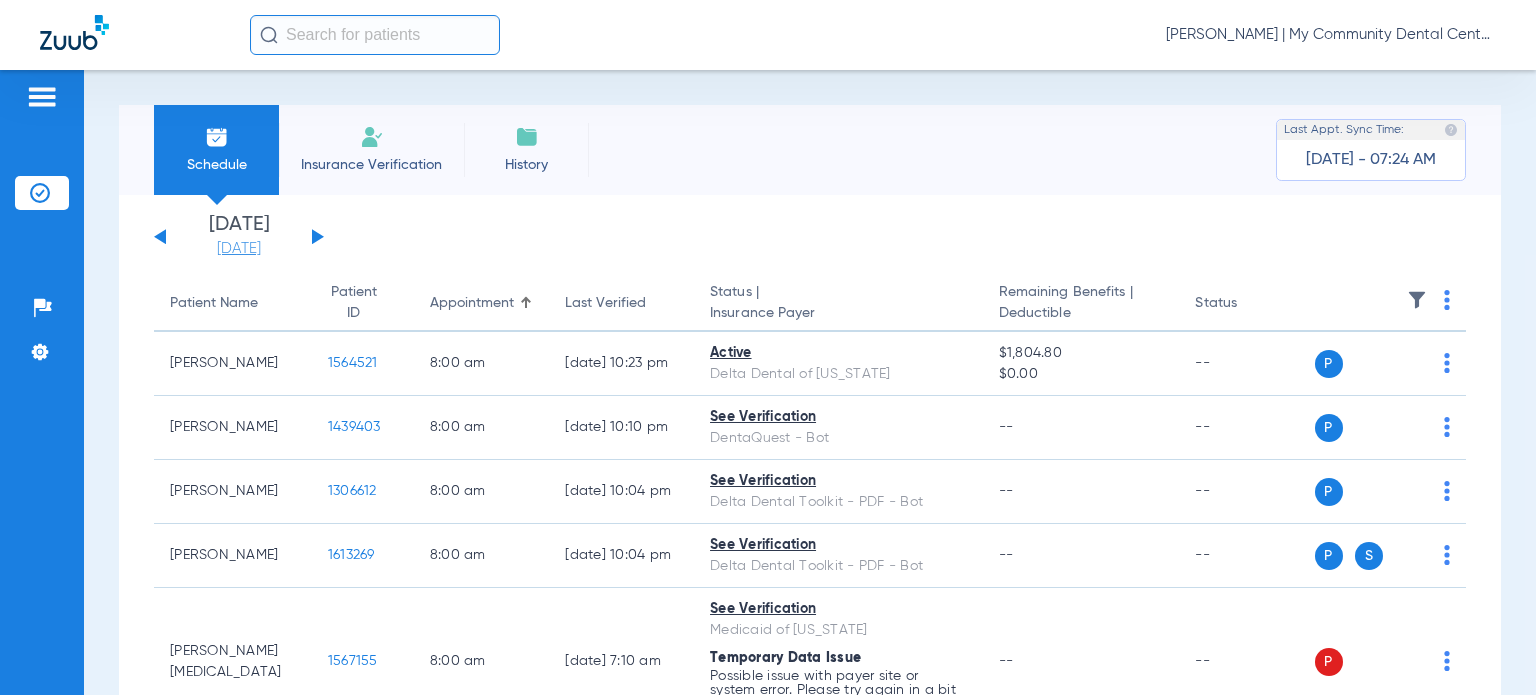 click on "[DATE]" 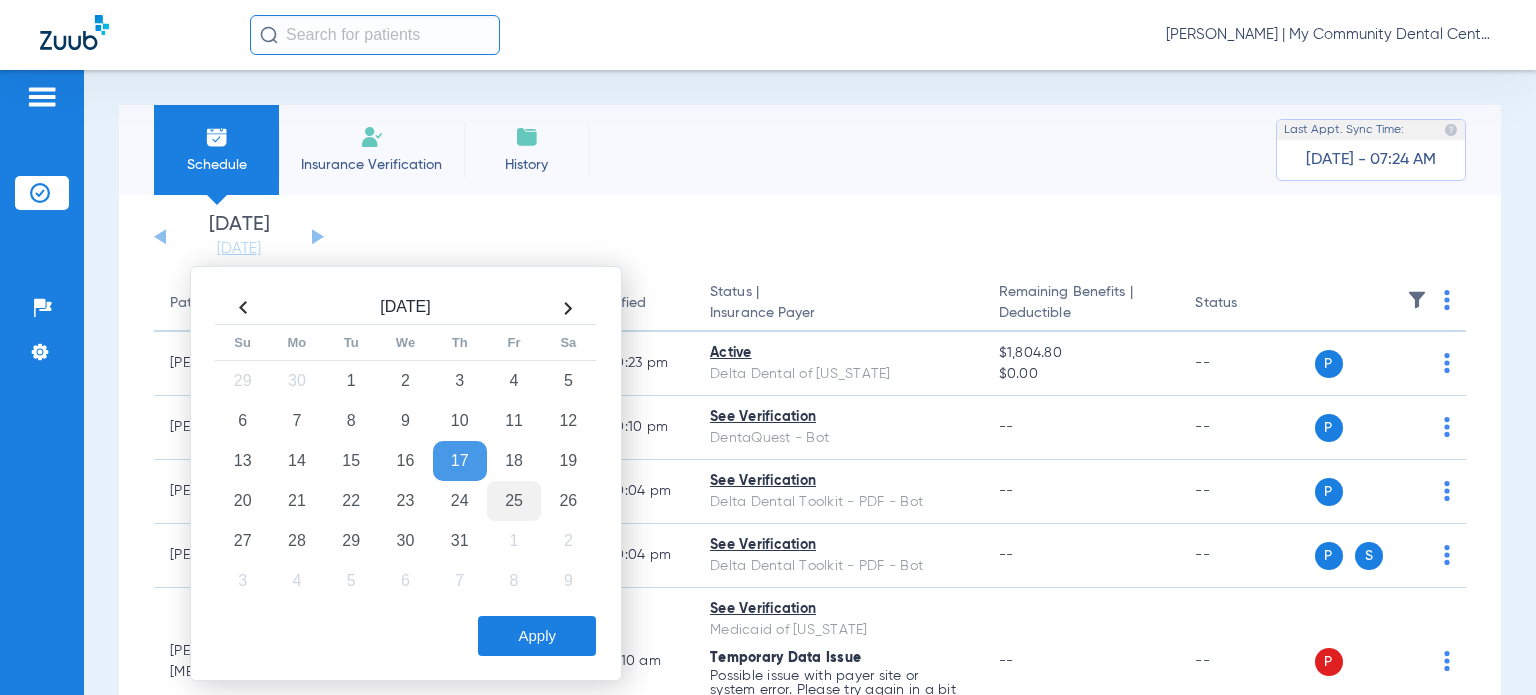 click on "25" 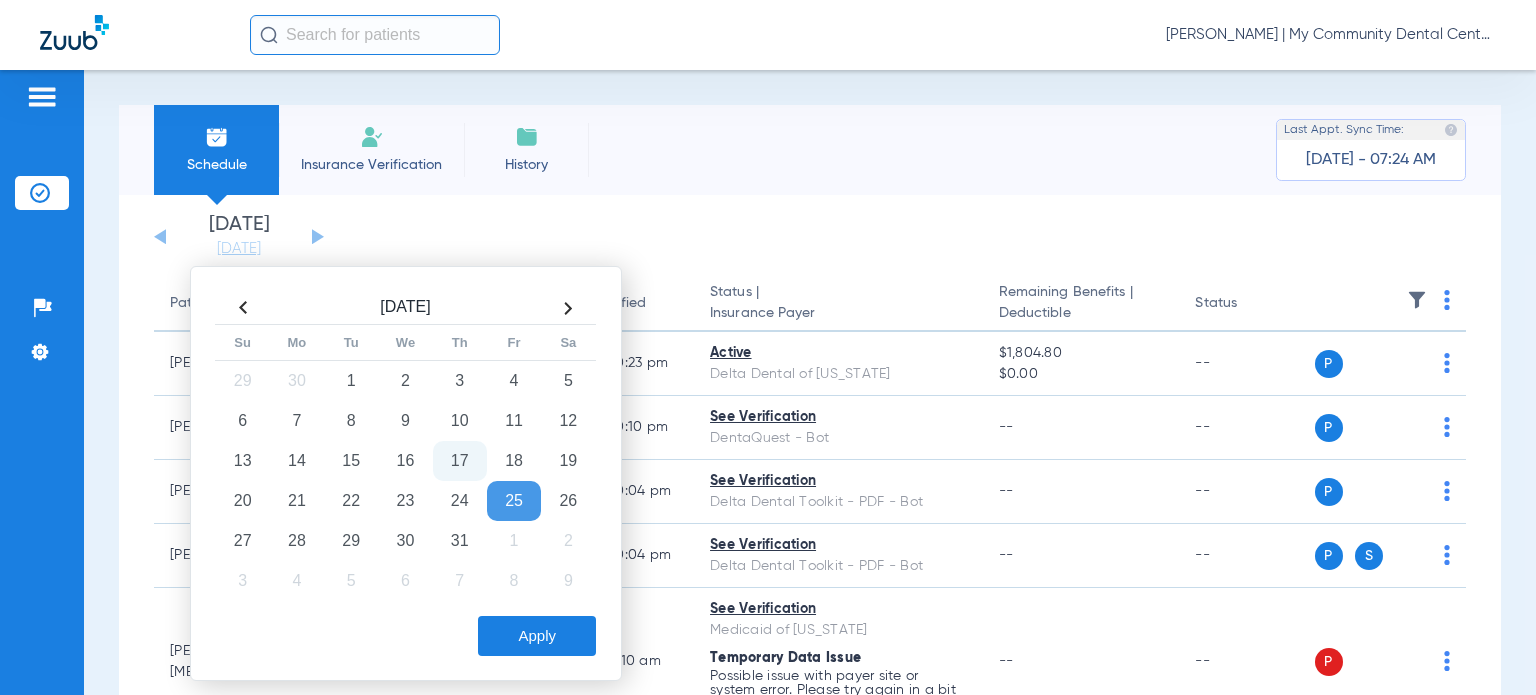 drag, startPoint x: 527, startPoint y: 639, endPoint x: 529, endPoint y: 538, distance: 101.0198 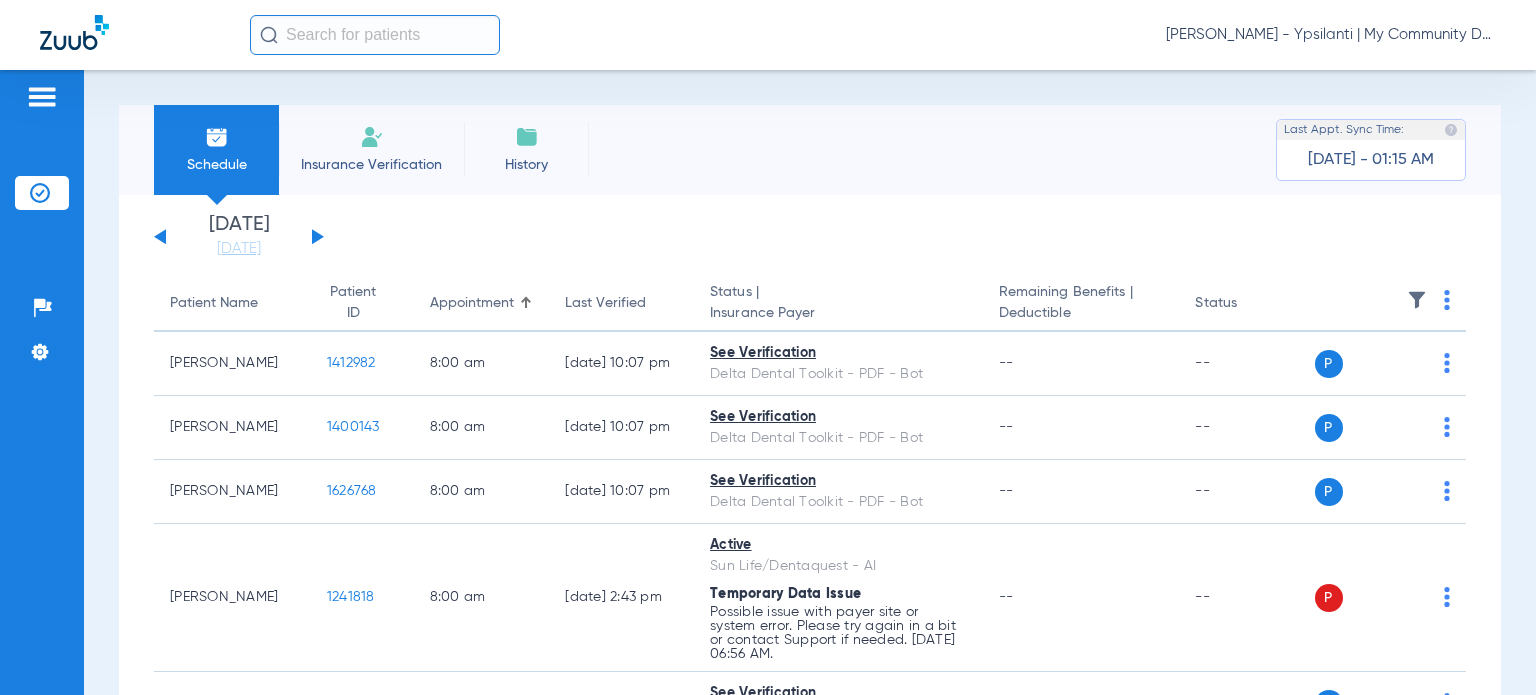 scroll, scrollTop: 0, scrollLeft: 0, axis: both 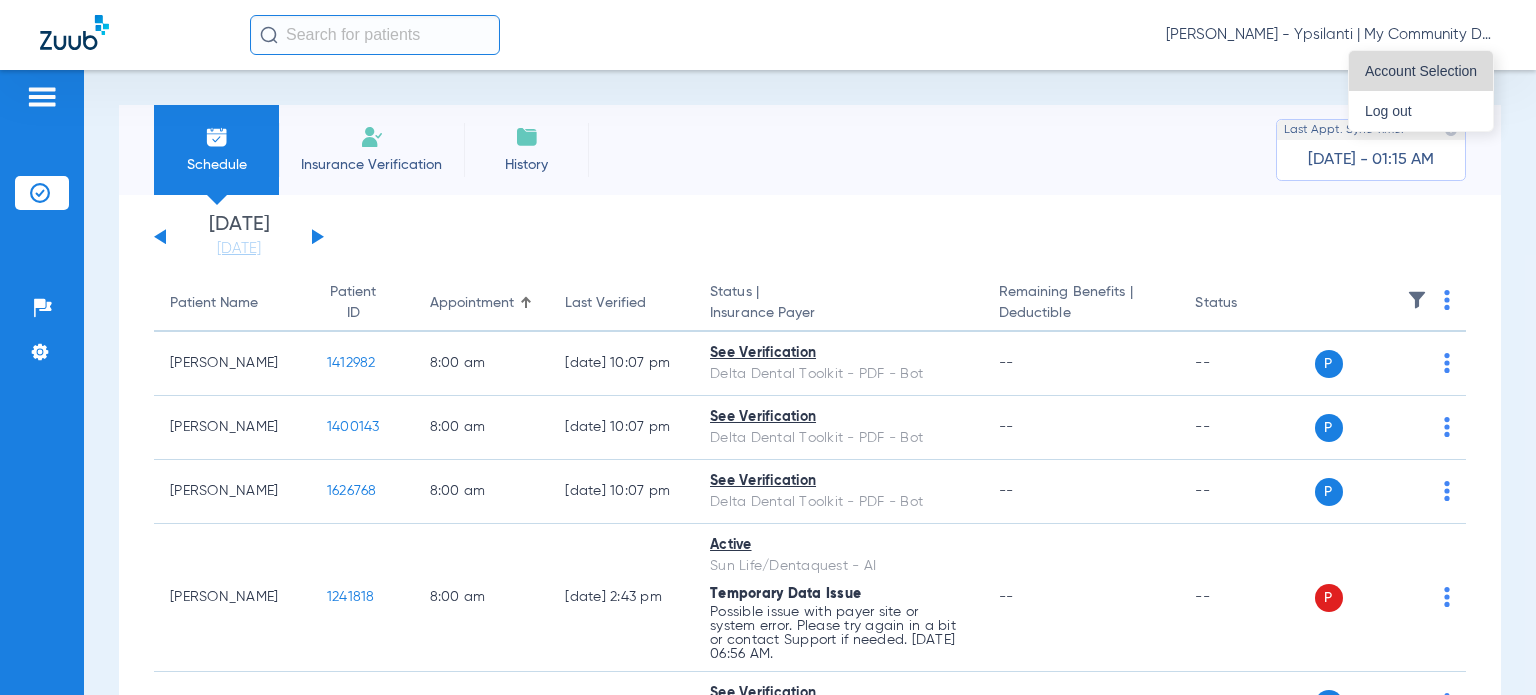 click on "Account Selection" at bounding box center [1421, 71] 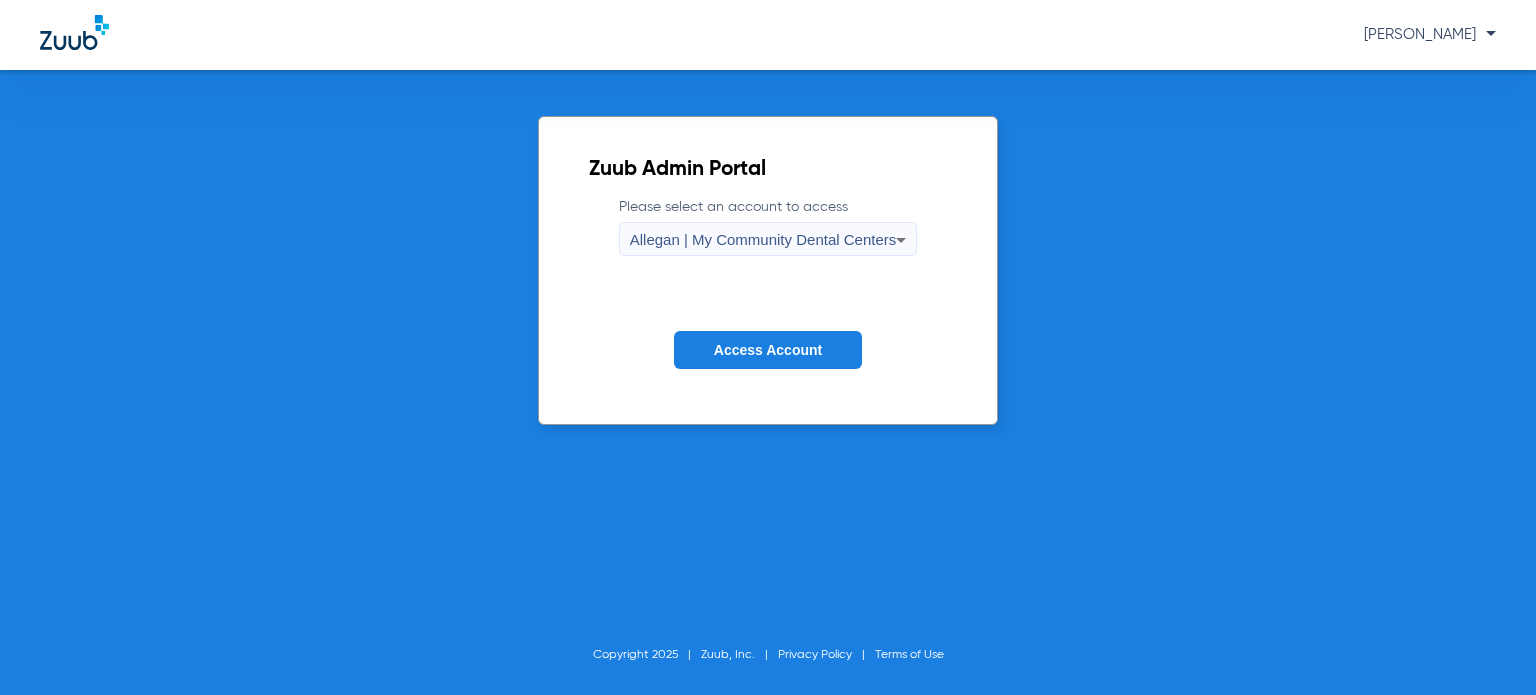 click on "Allegan | My Community Dental Centers" at bounding box center (763, 240) 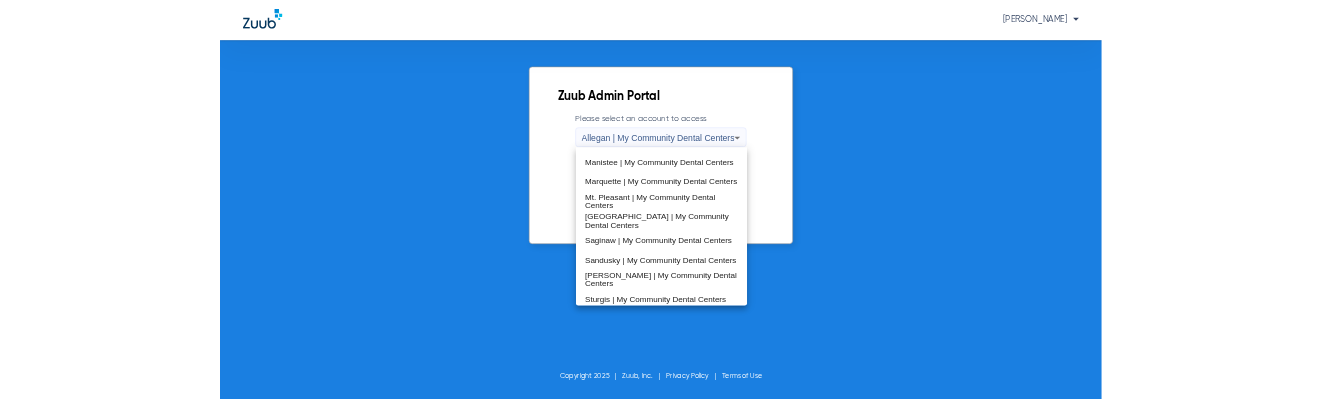 scroll, scrollTop: 643, scrollLeft: 0, axis: vertical 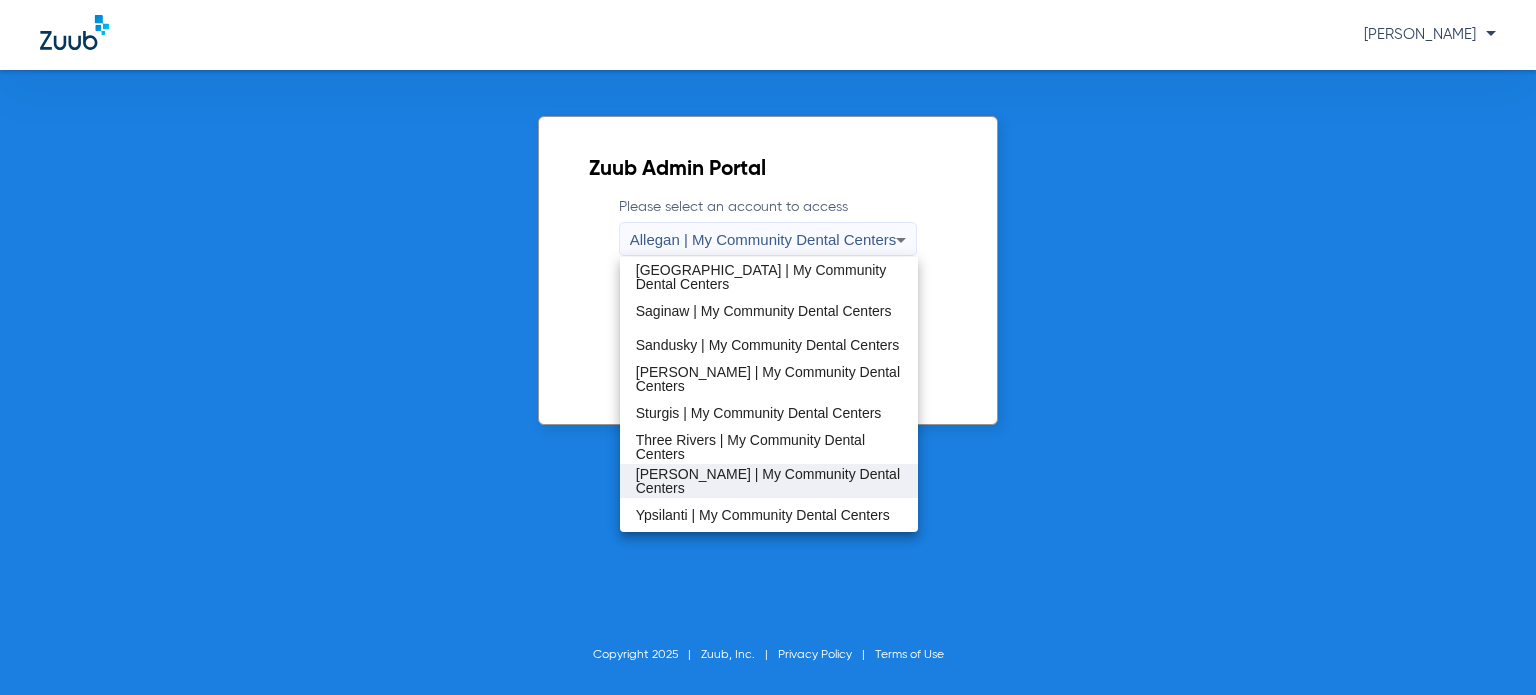 click on "[PERSON_NAME] | My Community Dental Centers" at bounding box center (769, 481) 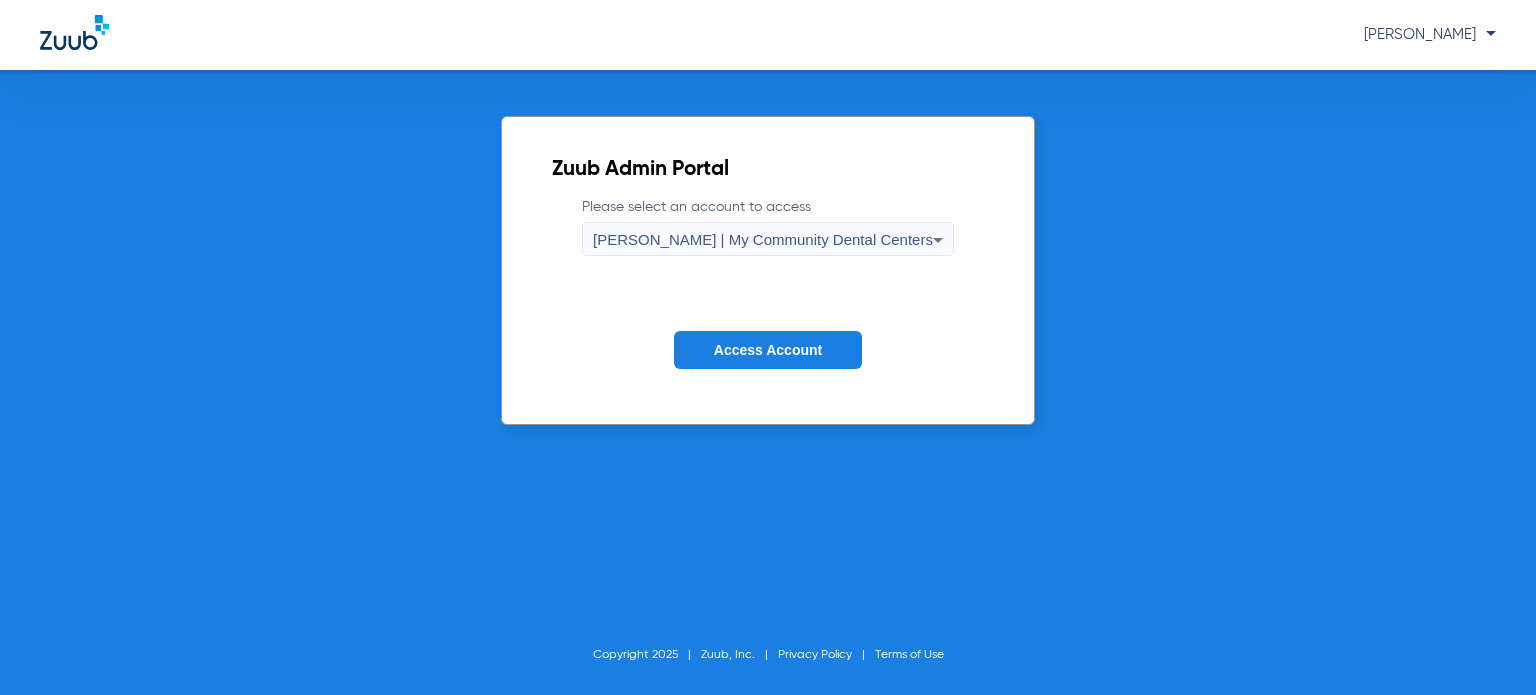 drag, startPoint x: 740, startPoint y: 371, endPoint x: 728, endPoint y: 351, distance: 23.323807 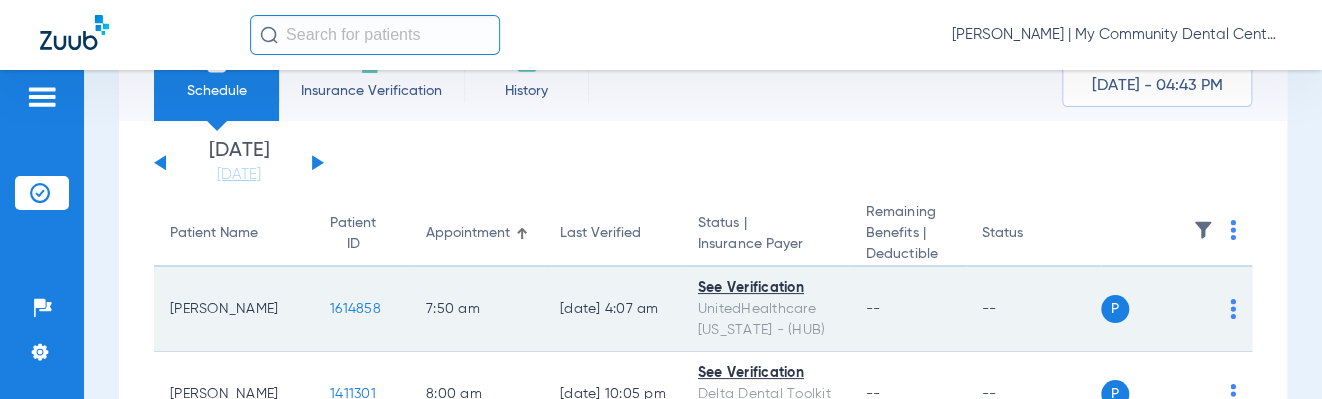 scroll, scrollTop: 0, scrollLeft: 0, axis: both 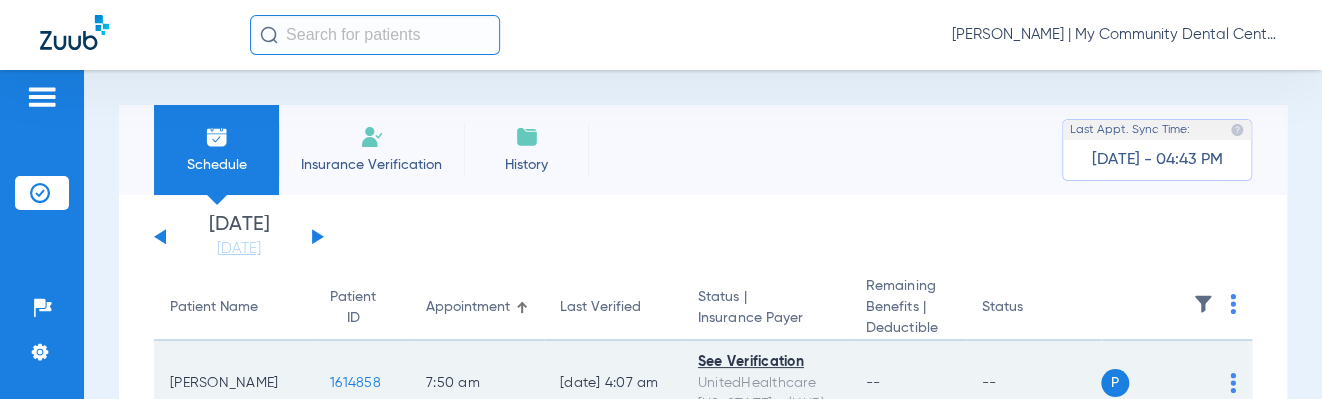 click on "1614858" 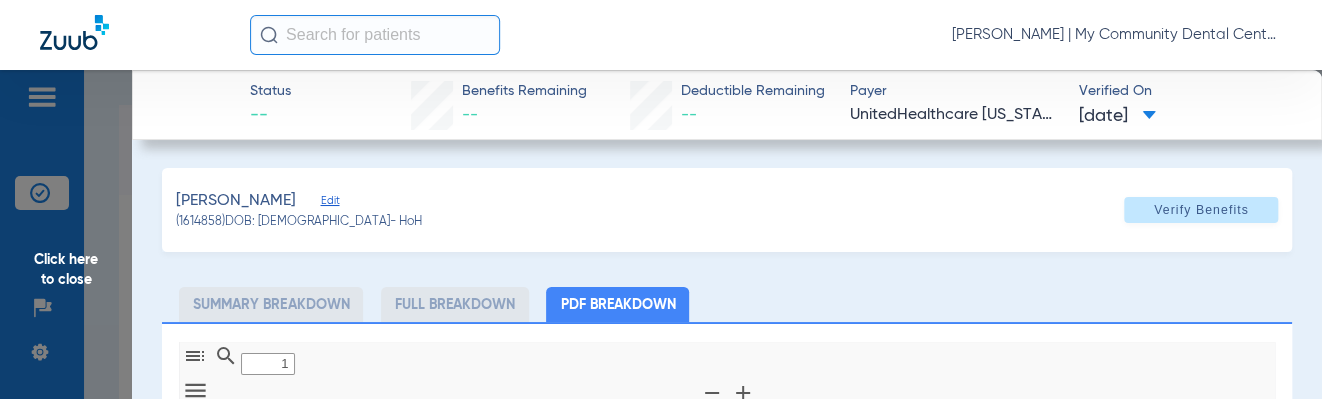 type on "0" 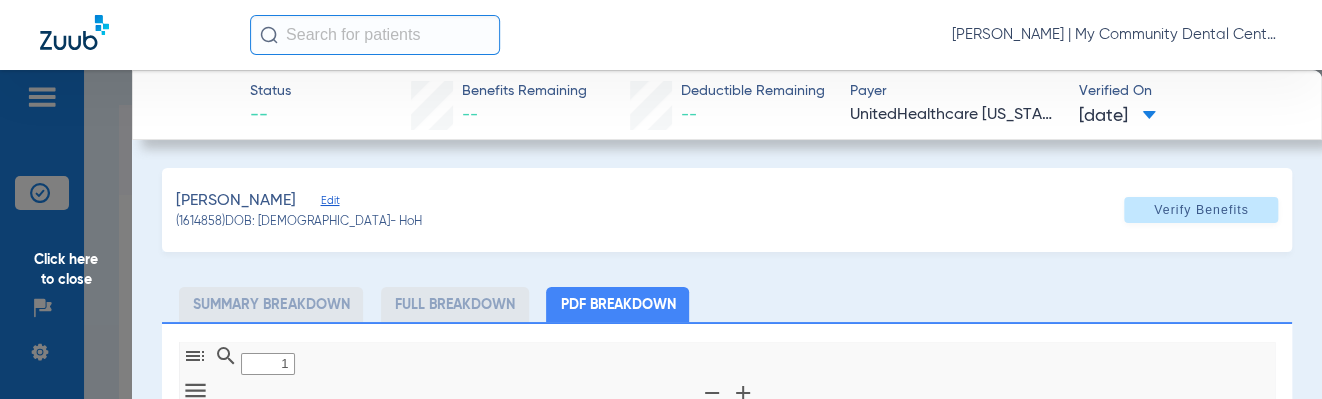 select on "page-width" 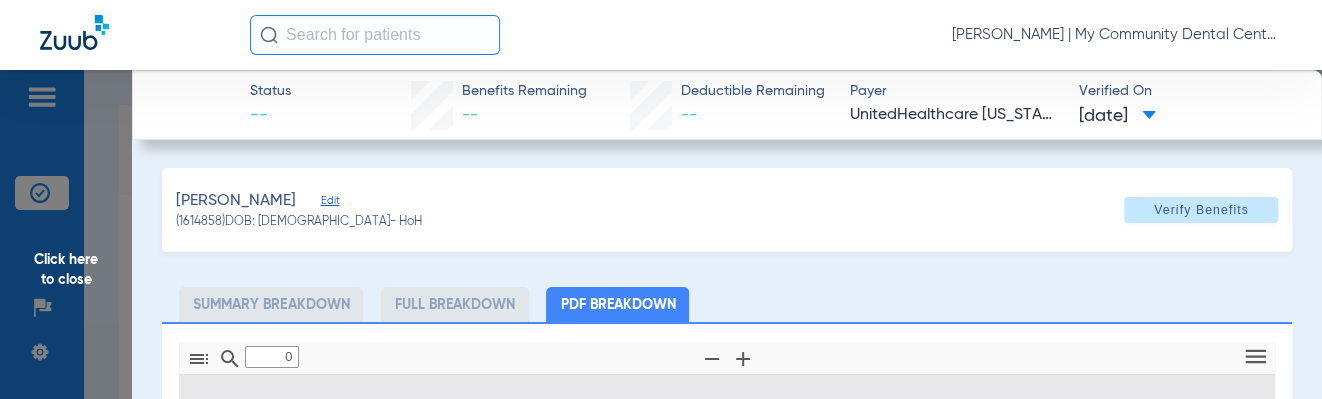 type on "1" 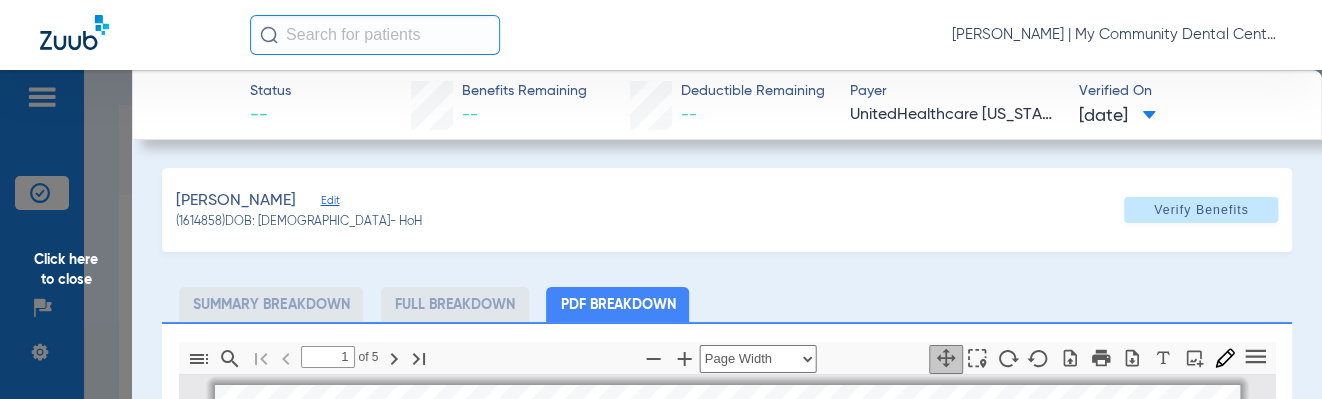 scroll, scrollTop: 10, scrollLeft: 0, axis: vertical 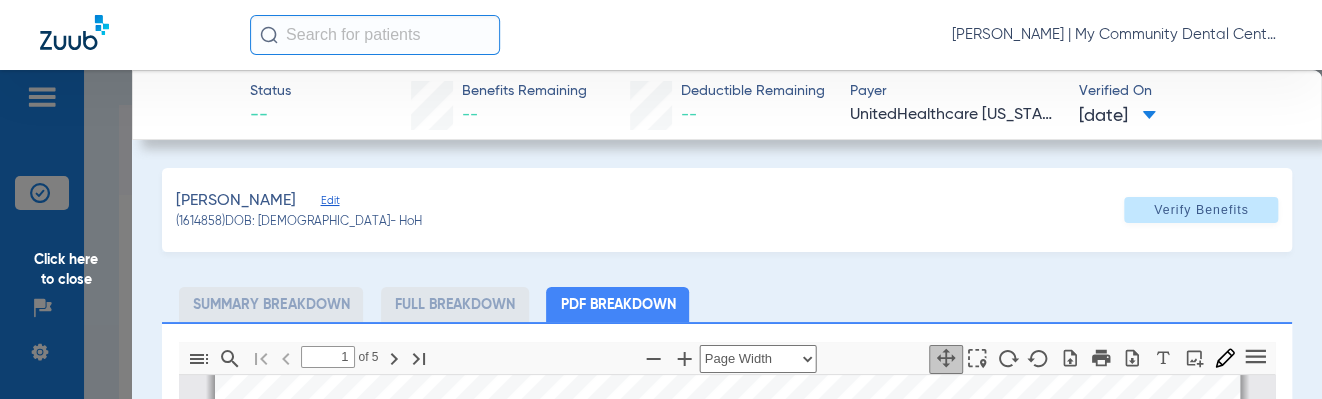 click on "Click here to close" 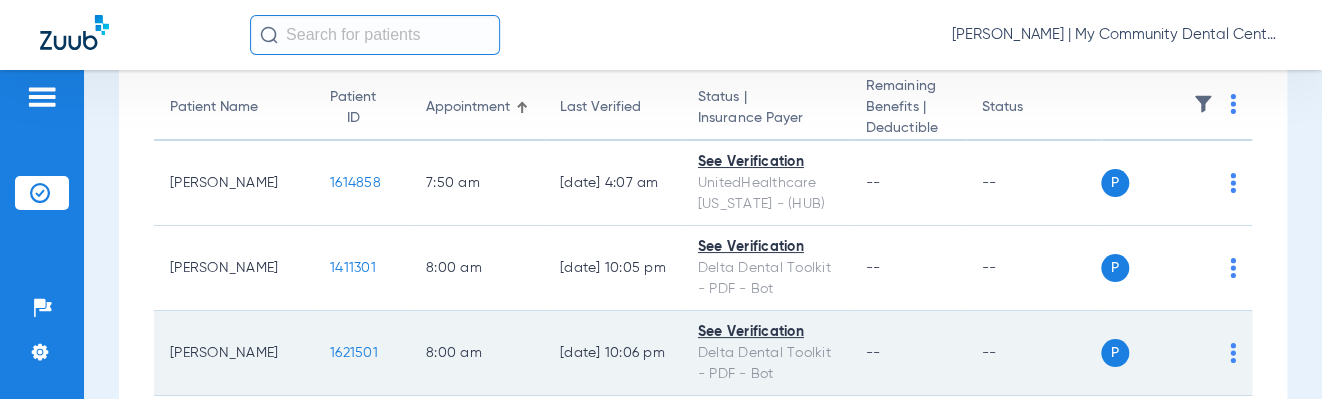 scroll, scrollTop: 300, scrollLeft: 0, axis: vertical 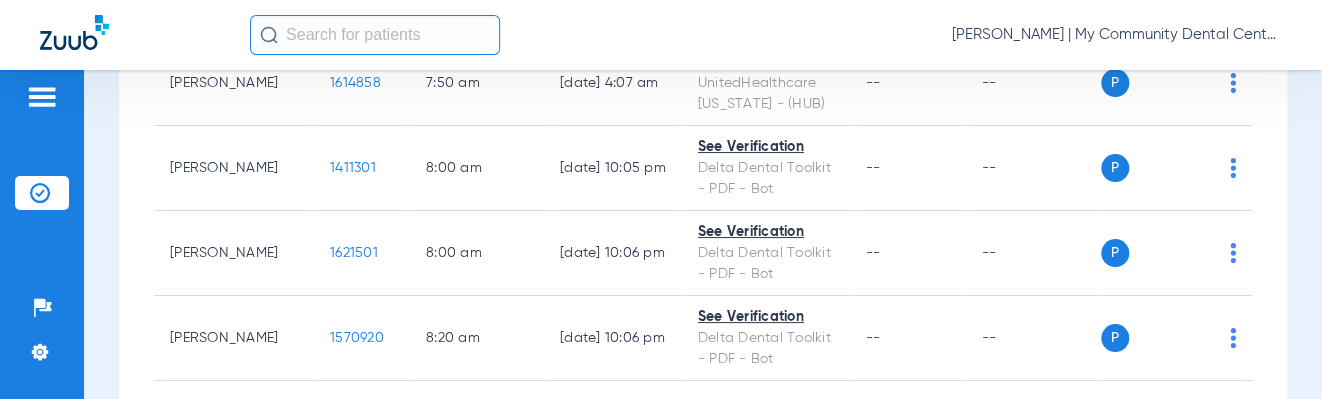 click on "Carly Noble - Walker | My Community Dental Centers" 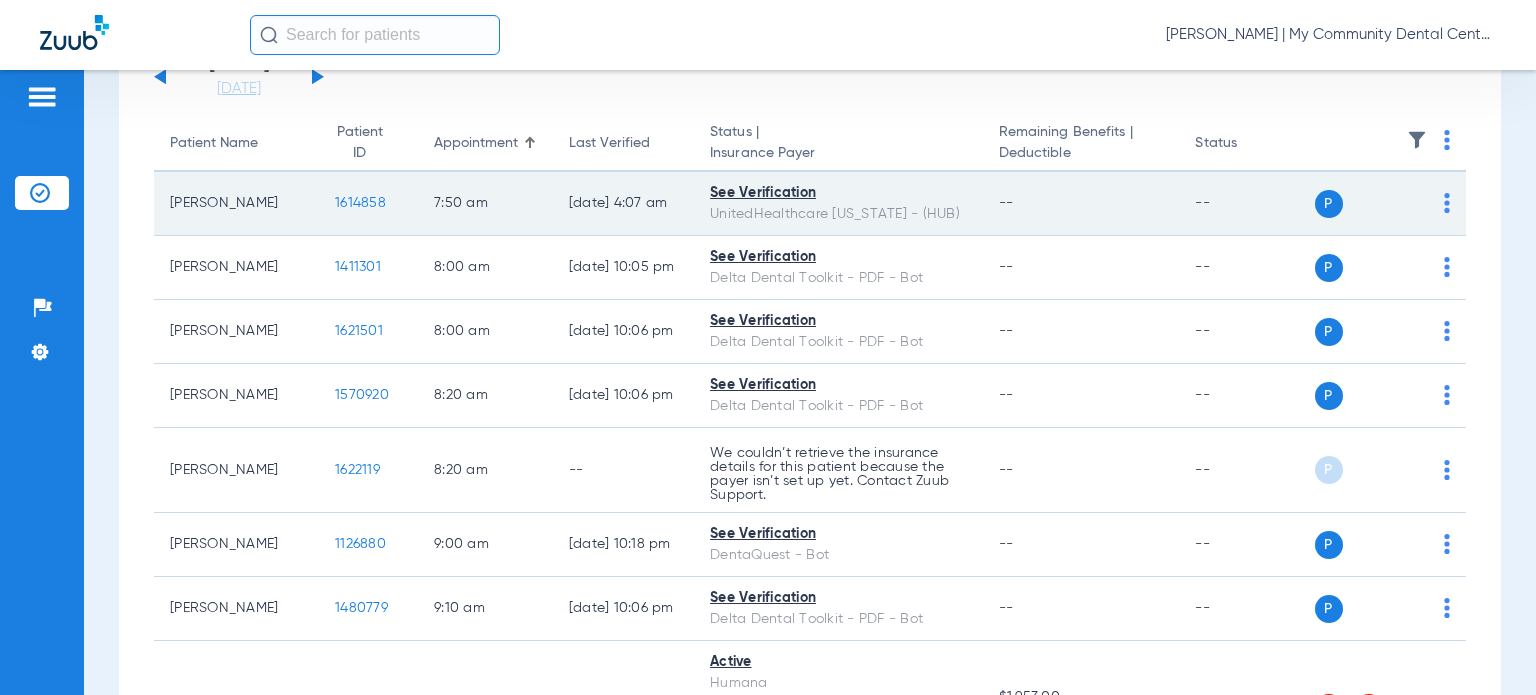 scroll, scrollTop: 97, scrollLeft: 0, axis: vertical 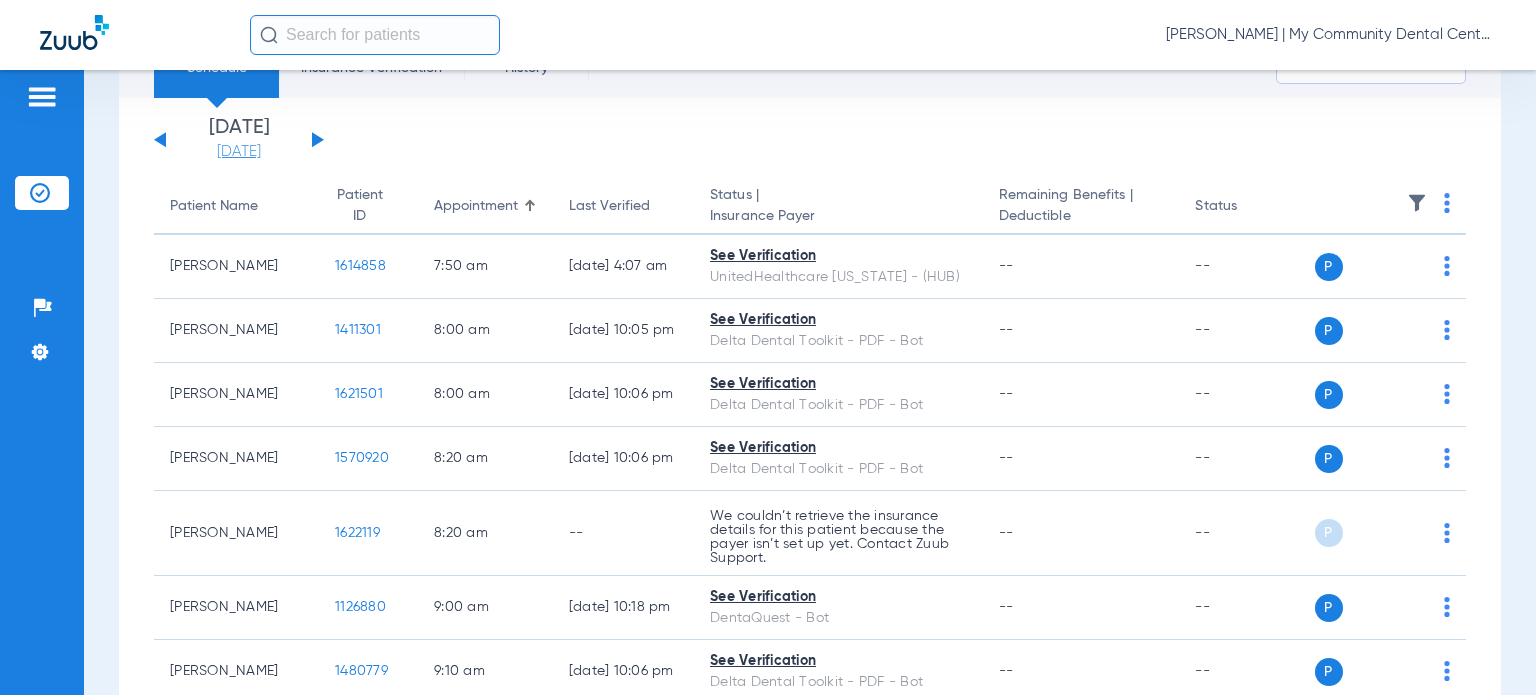 click on "[DATE]" 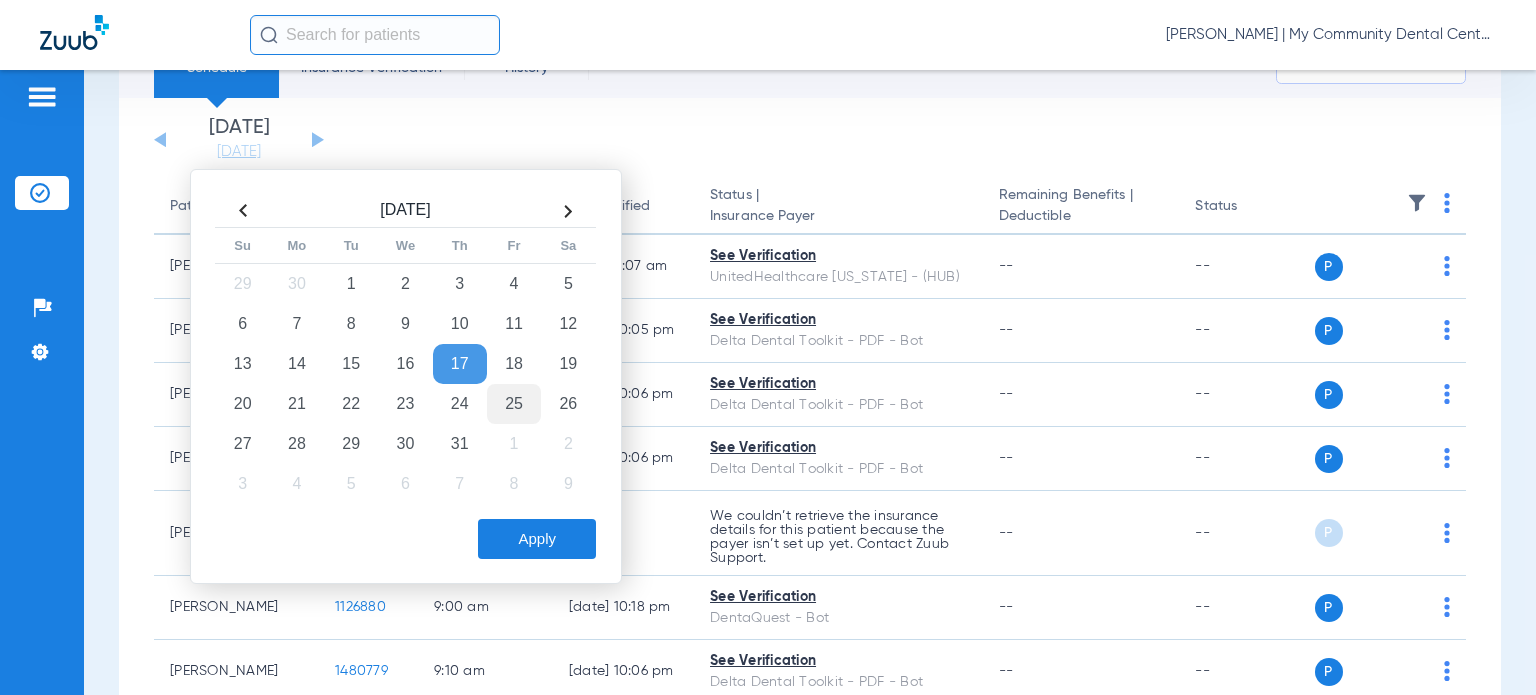 drag, startPoint x: 517, startPoint y: 402, endPoint x: 516, endPoint y: 415, distance: 13.038404 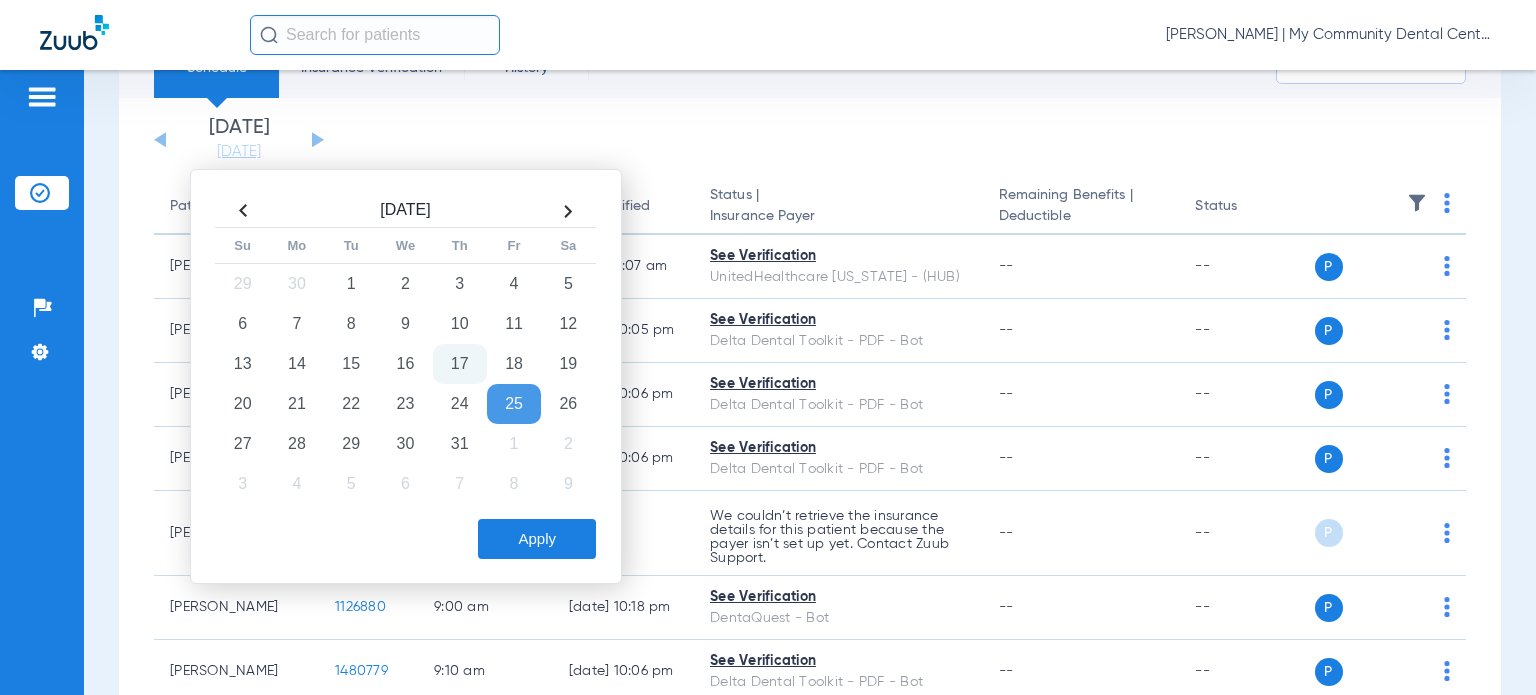 drag, startPoint x: 530, startPoint y: 533, endPoint x: 538, endPoint y: 459, distance: 74.431175 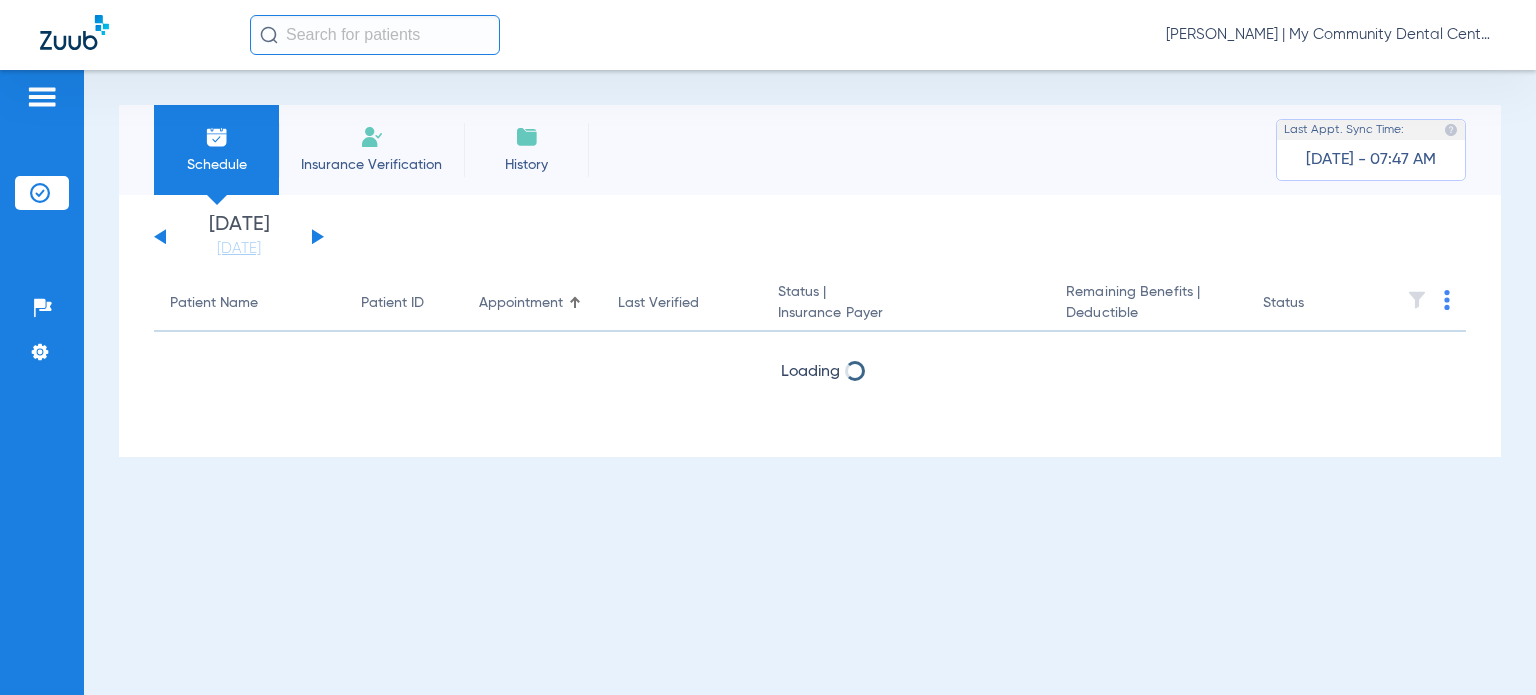 scroll, scrollTop: 0, scrollLeft: 0, axis: both 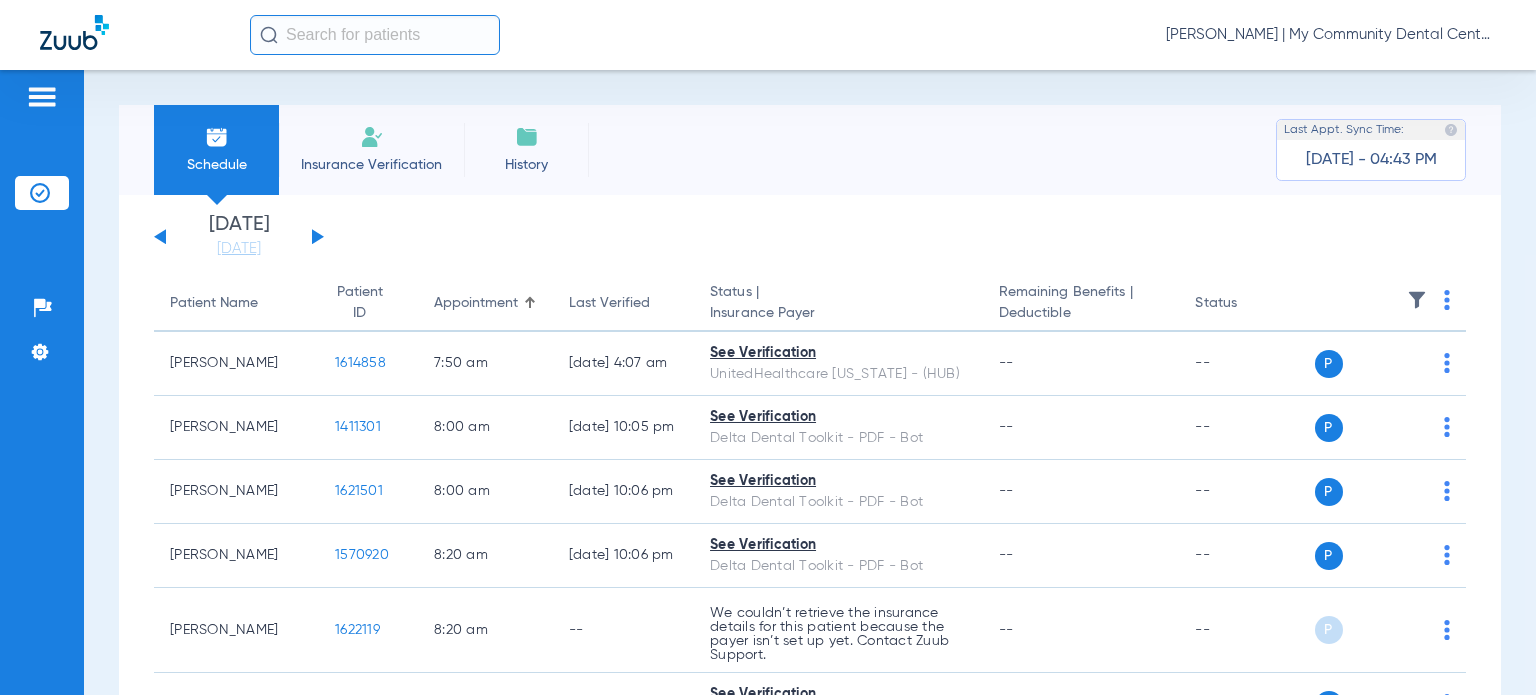 click on "Carly Noble - Walker | My Community Dental Centers" 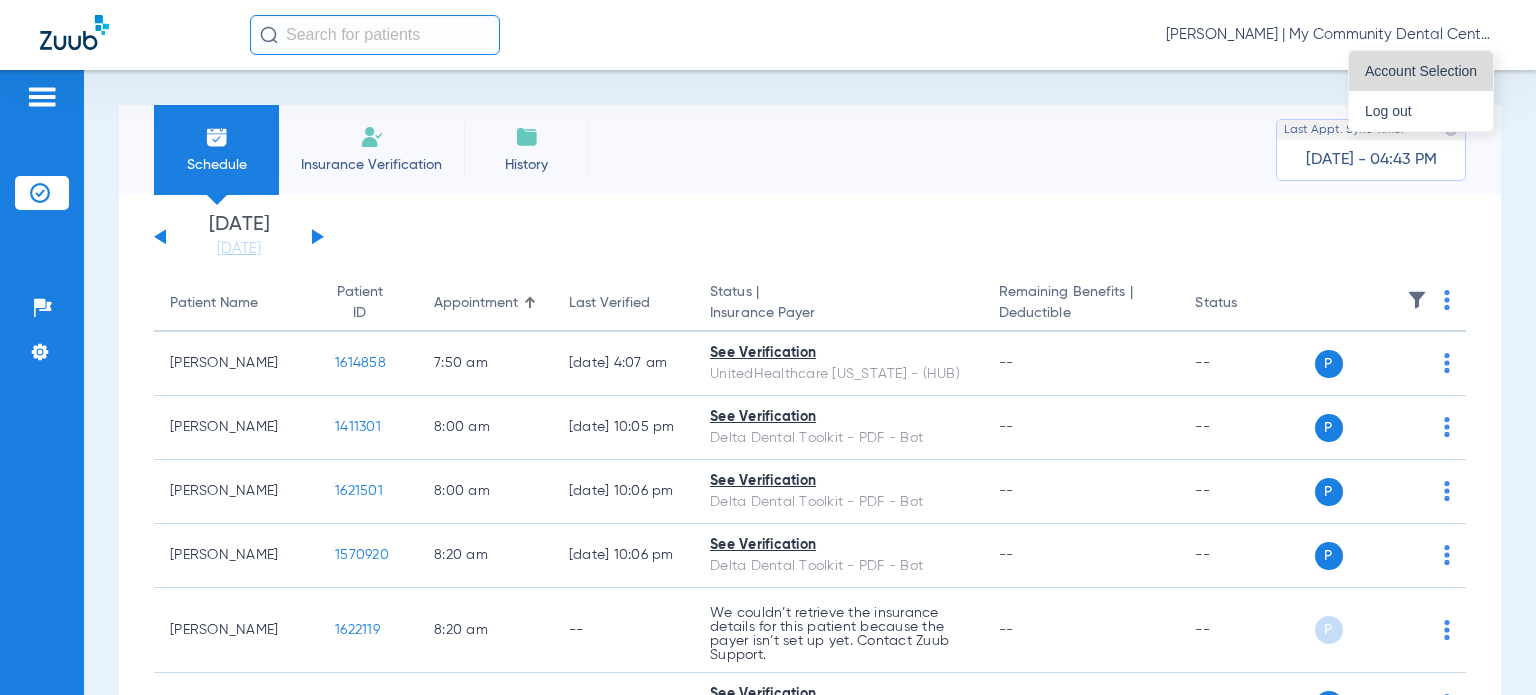 click on "Account Selection" at bounding box center [1421, 71] 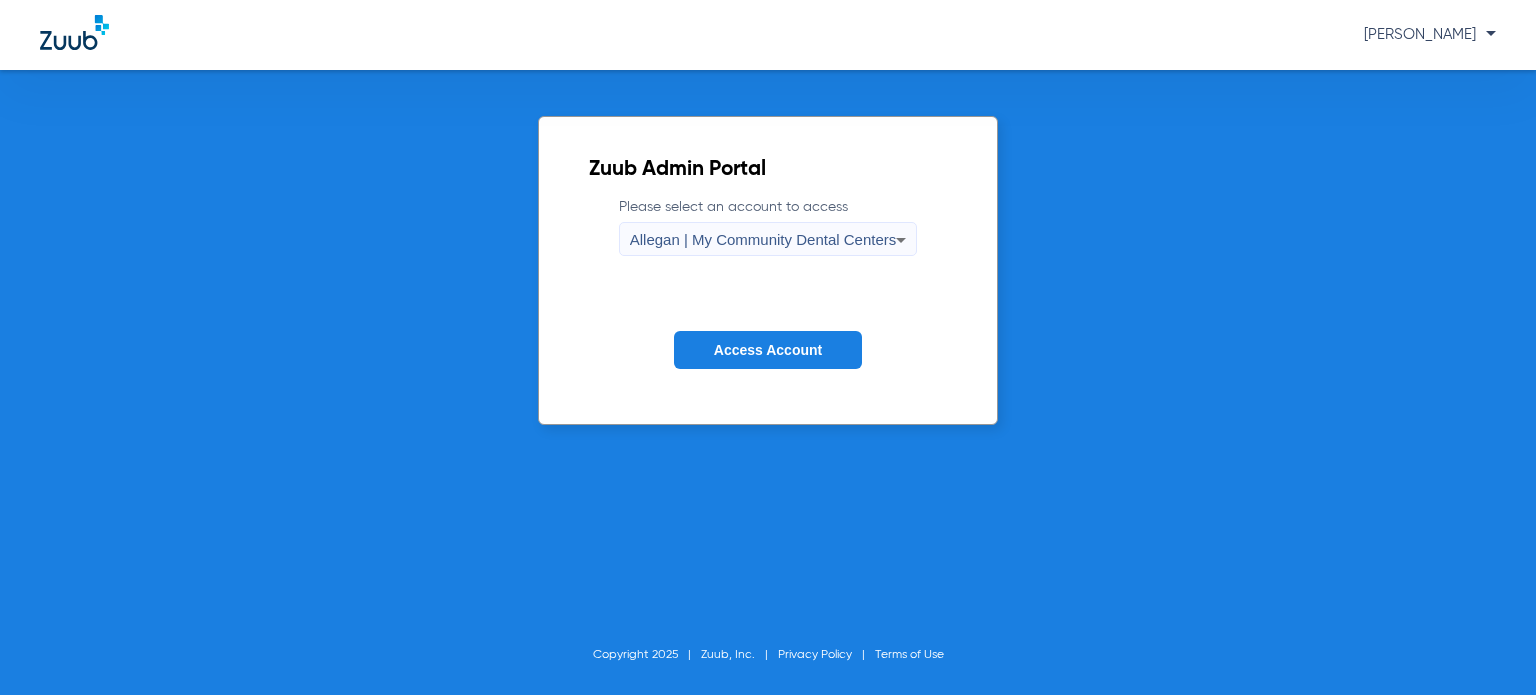 click on "Allegan | My Community Dental Centers" at bounding box center (763, 240) 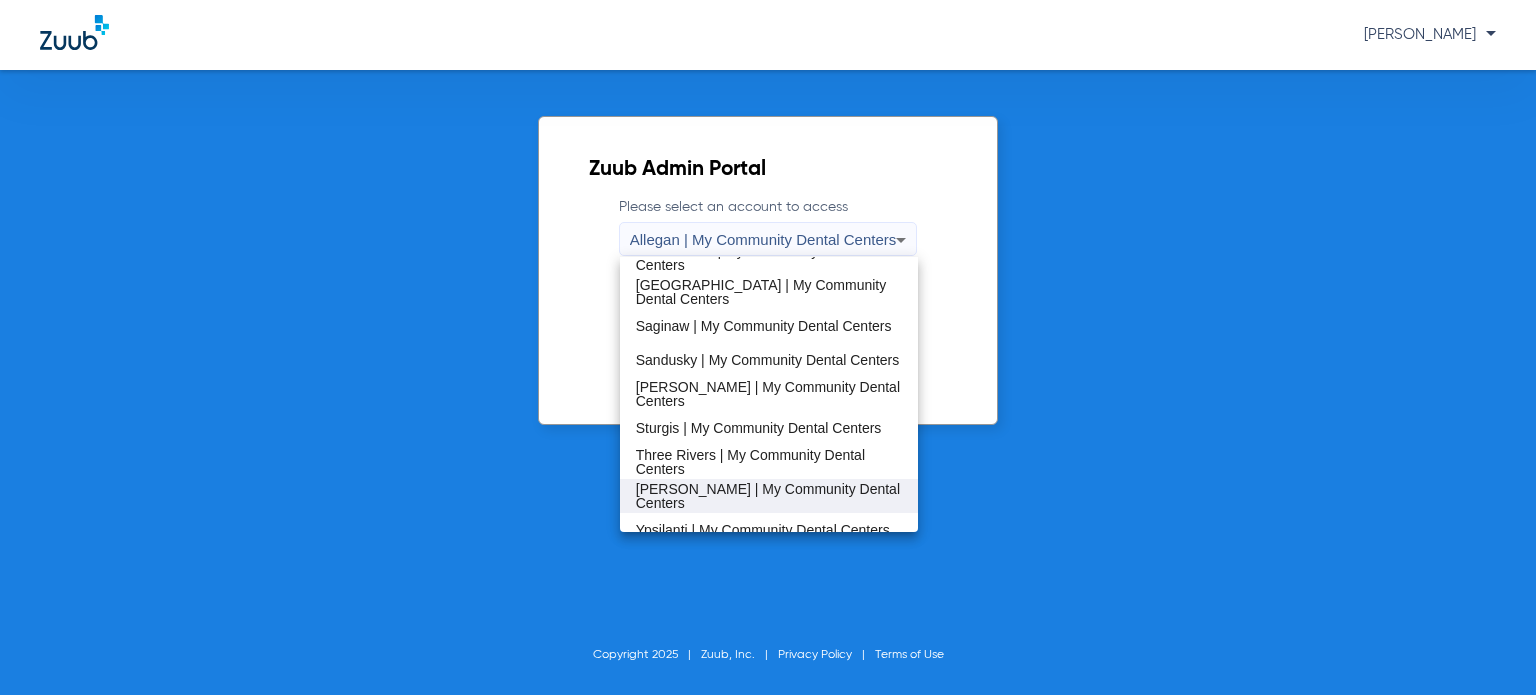 scroll, scrollTop: 643, scrollLeft: 0, axis: vertical 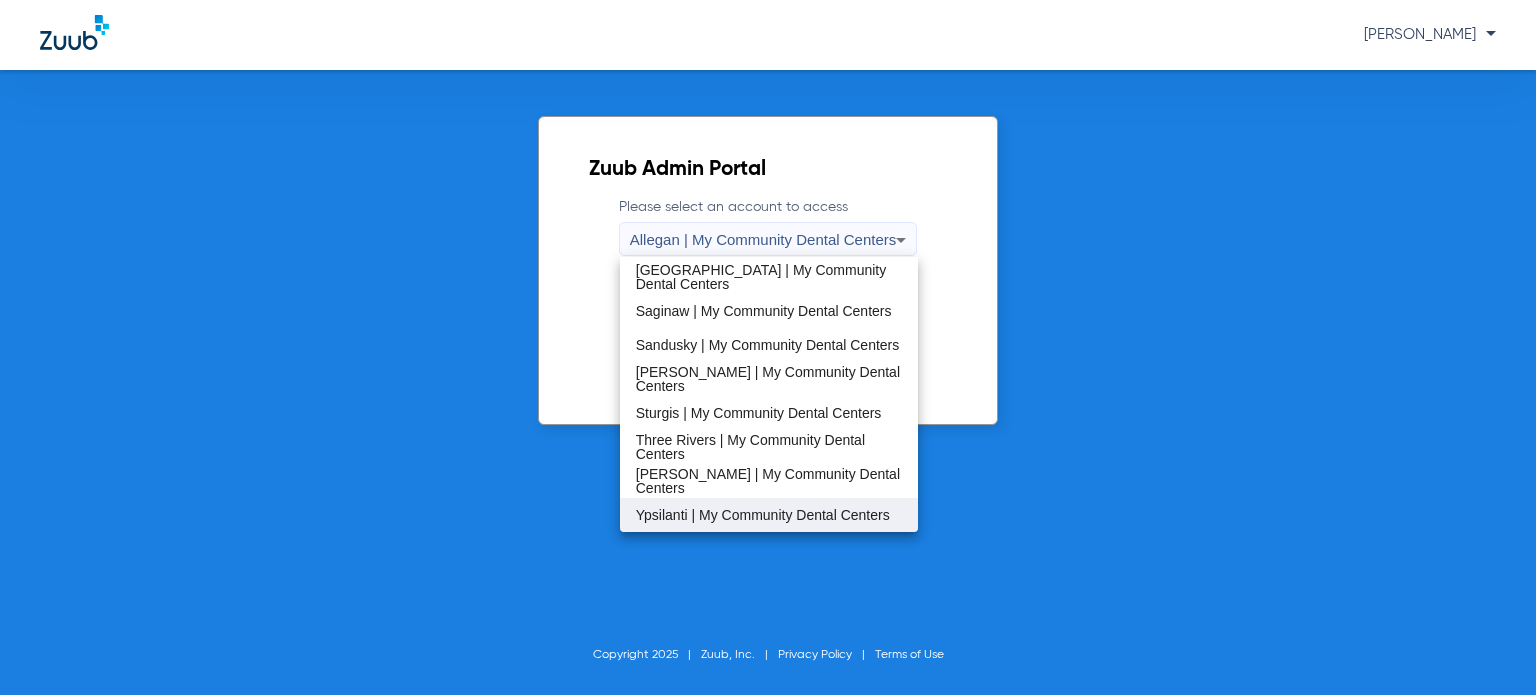click on "Ypsilanti | My Community Dental Centers" at bounding box center (763, 515) 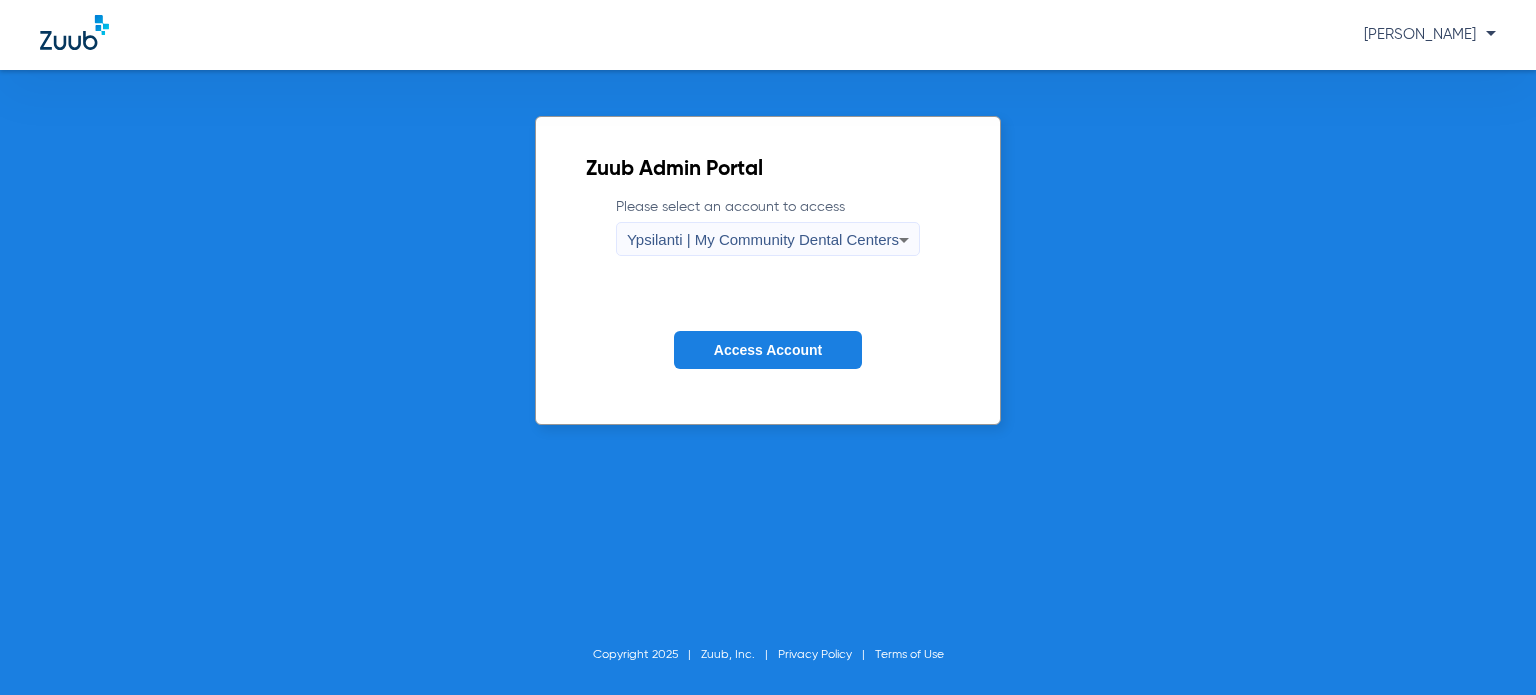 click on "Access Account" 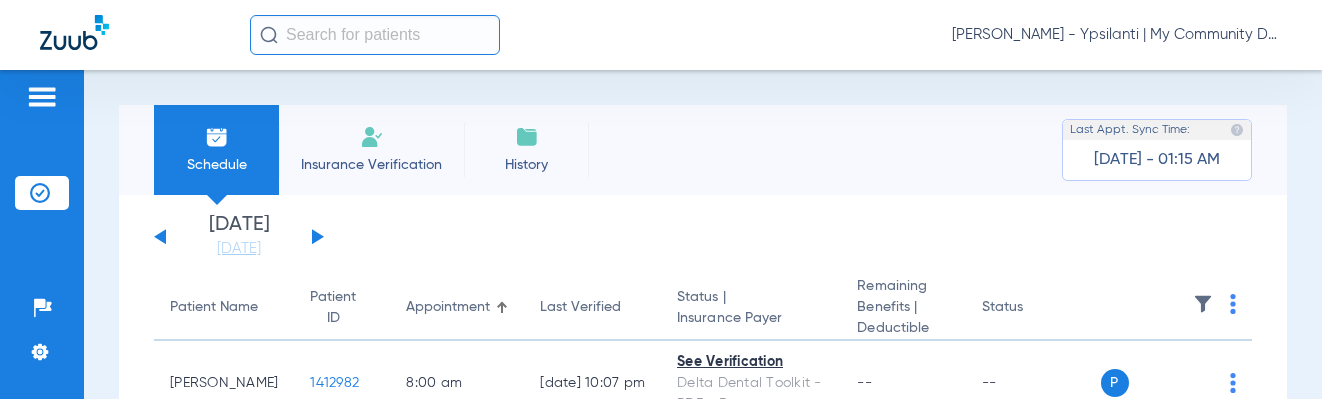 scroll, scrollTop: 0, scrollLeft: 0, axis: both 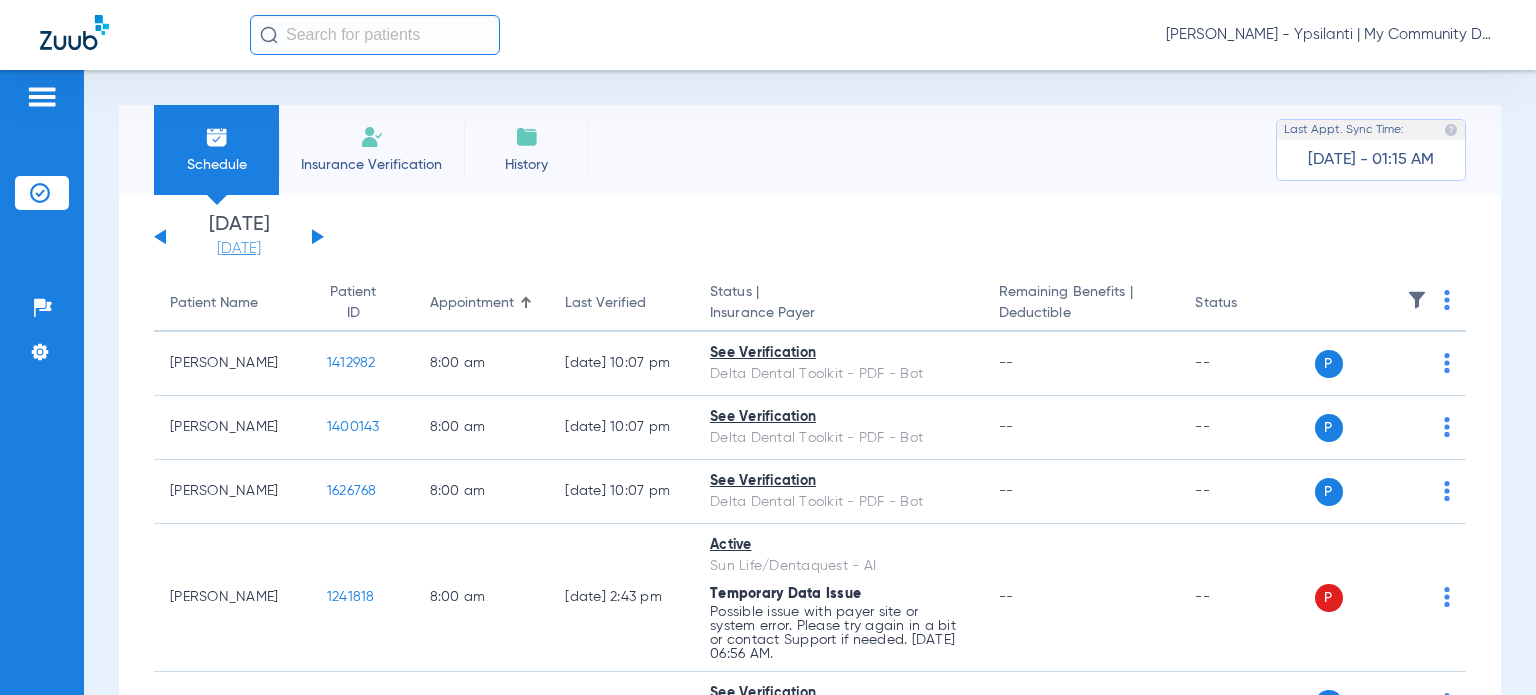 click on "[DATE]" 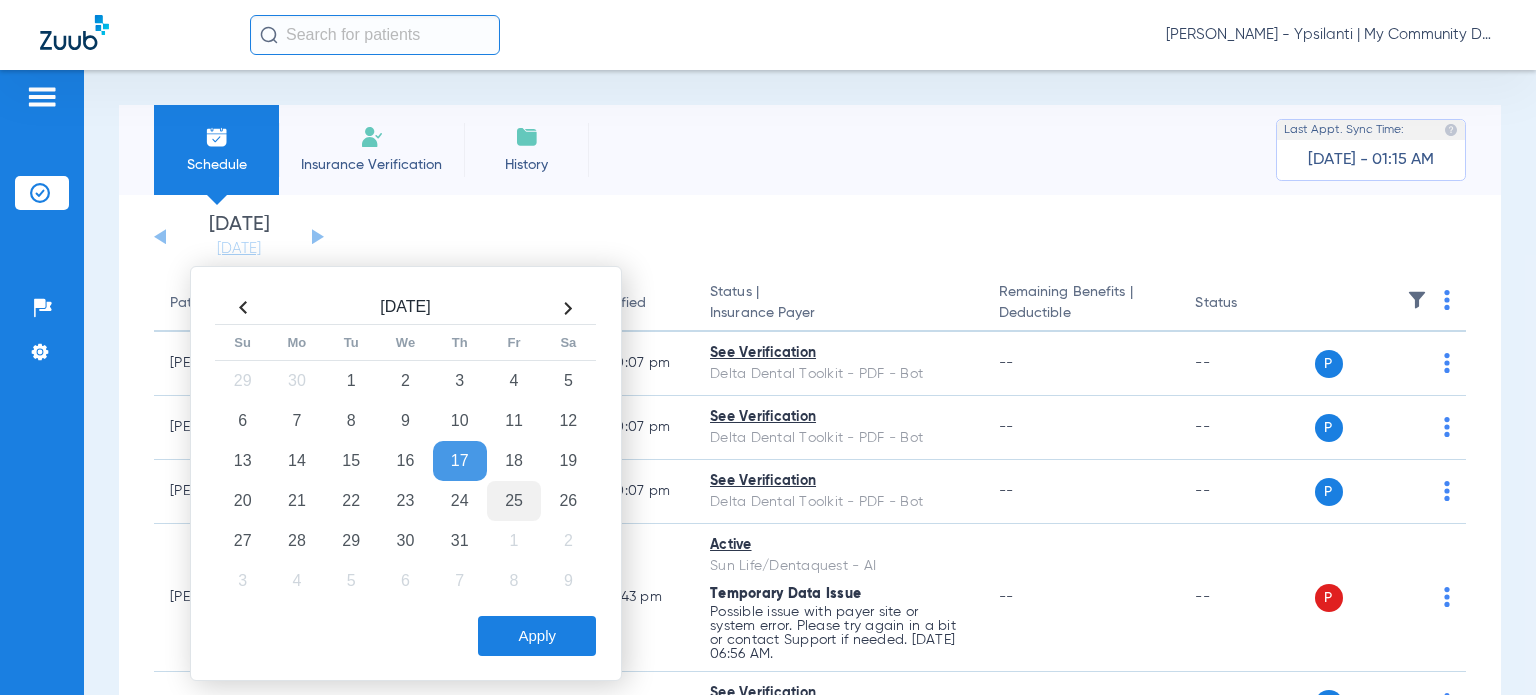 click on "25" 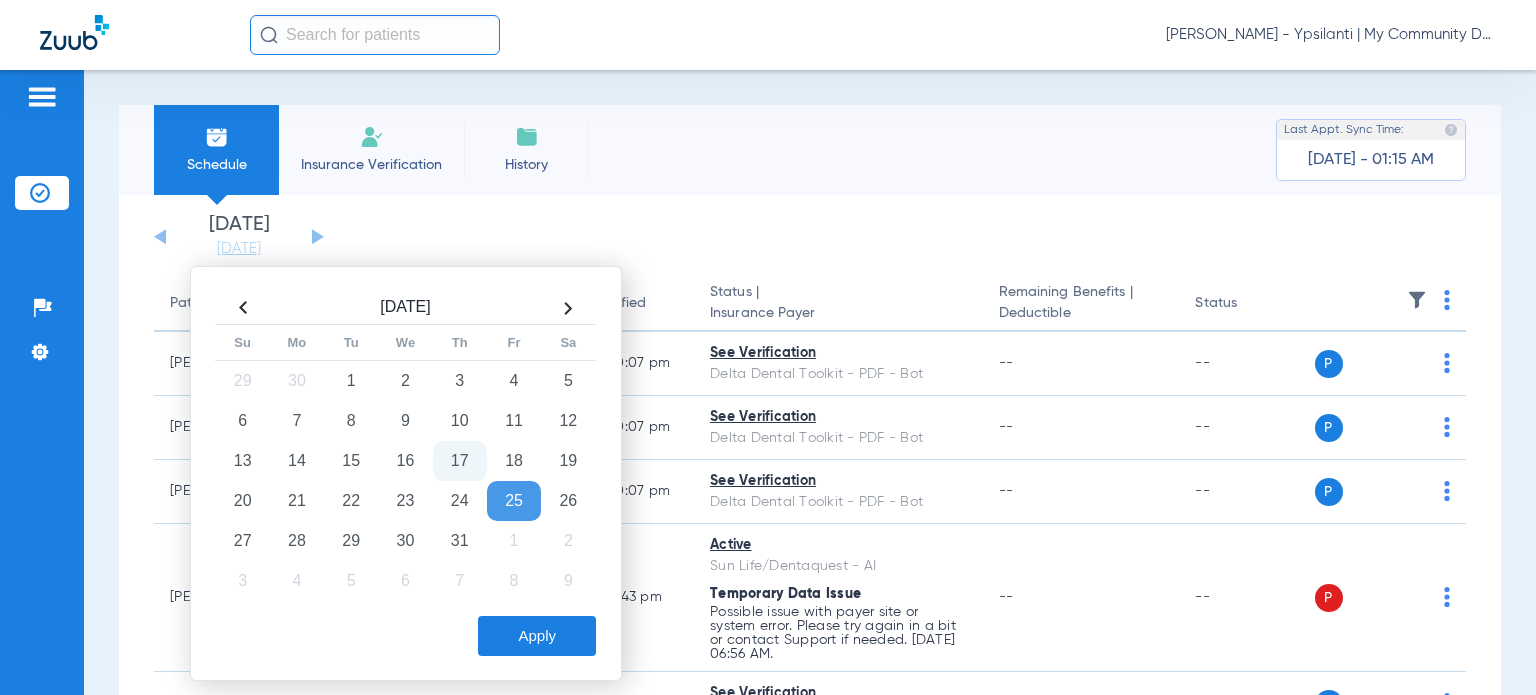 click on "Apply" 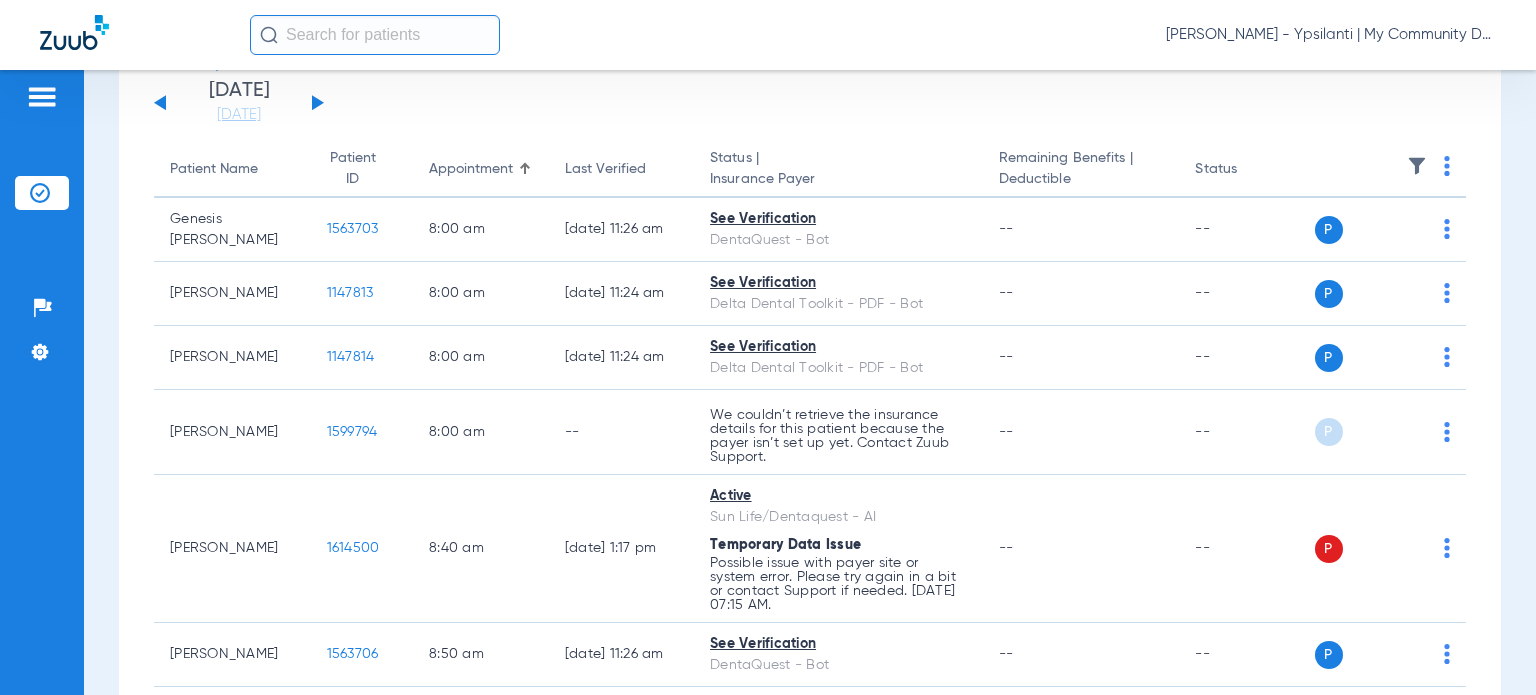 scroll, scrollTop: 300, scrollLeft: 0, axis: vertical 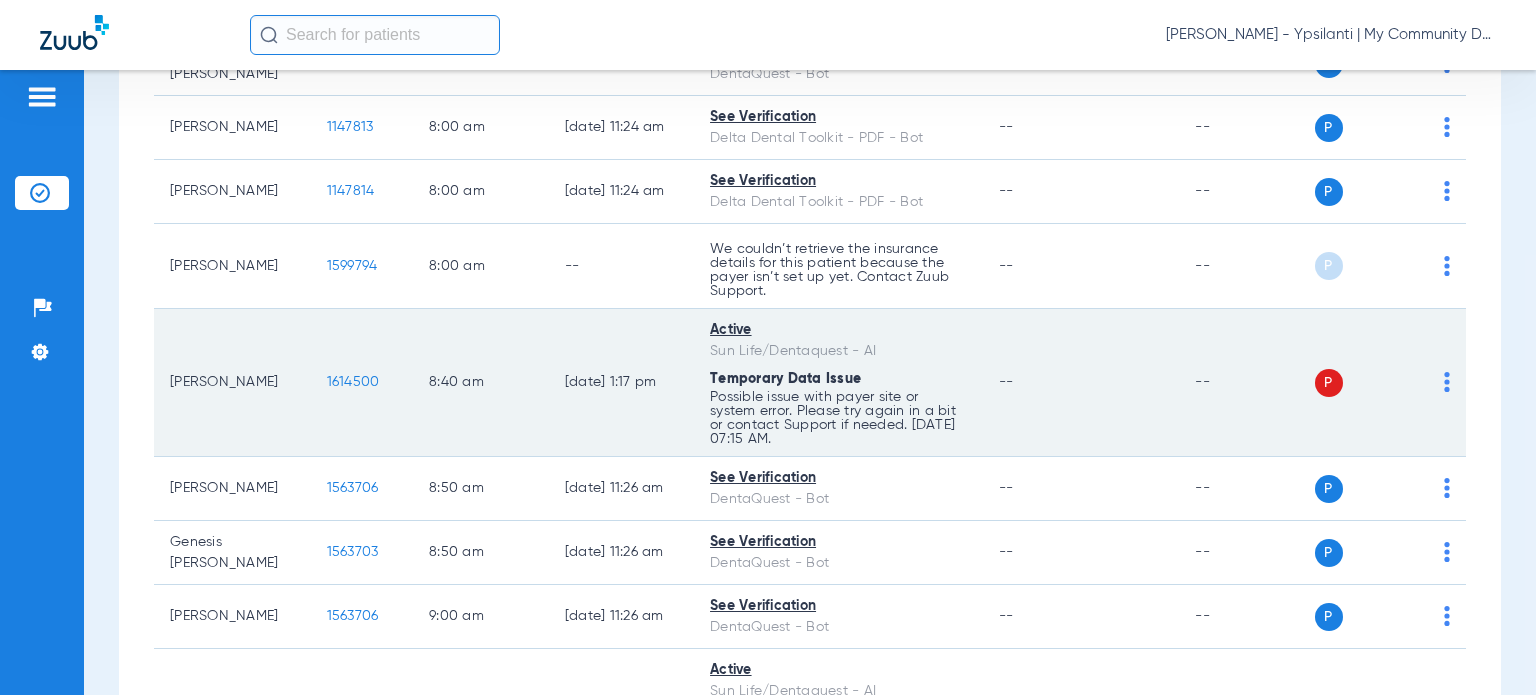 click on "P S" 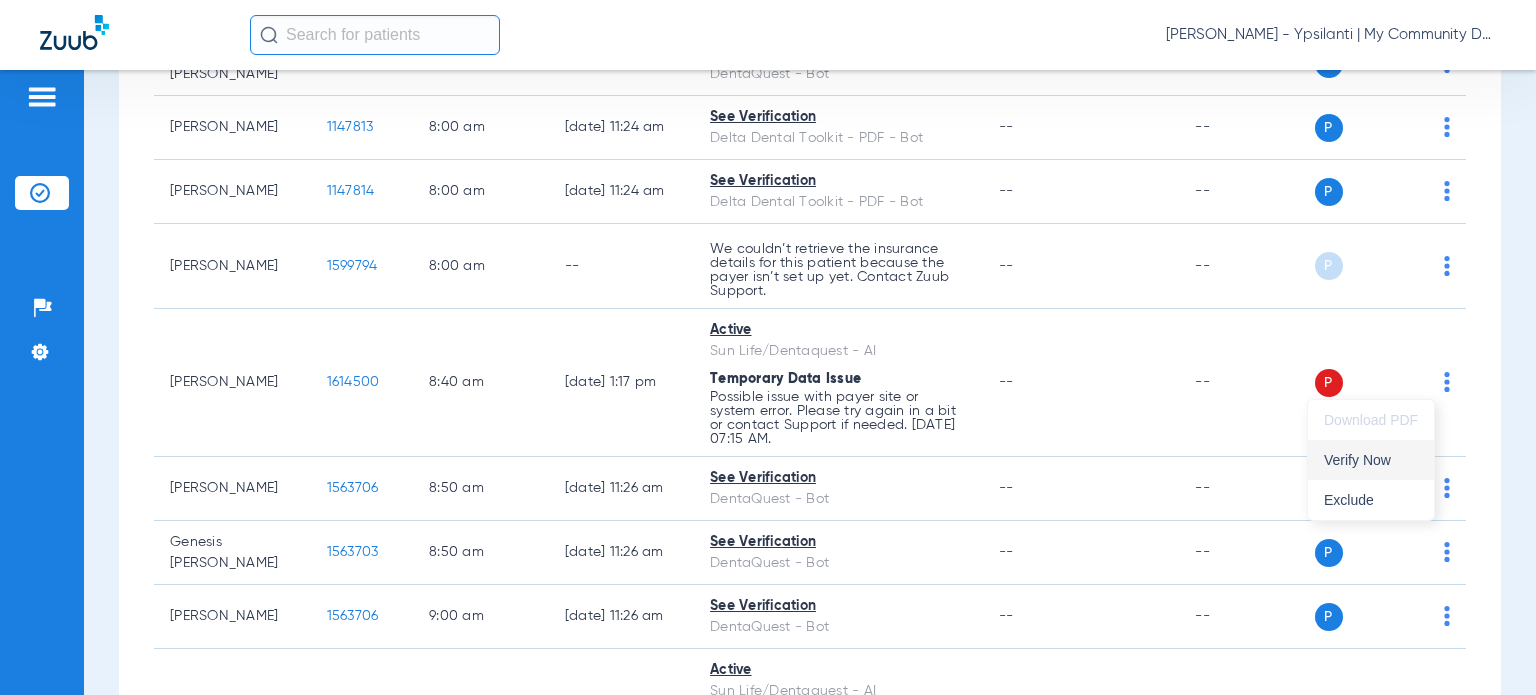 click on "Verify Now" at bounding box center (1371, 460) 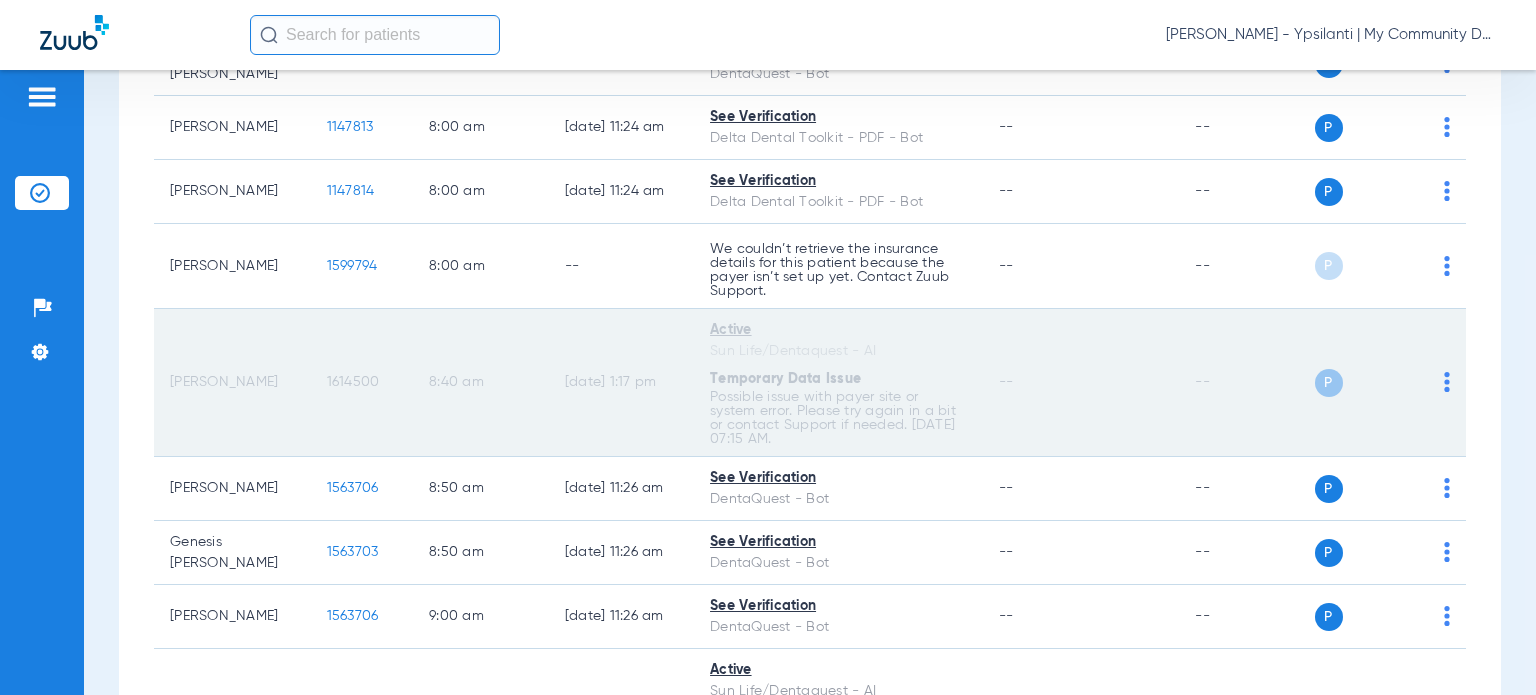 scroll, scrollTop: 500, scrollLeft: 0, axis: vertical 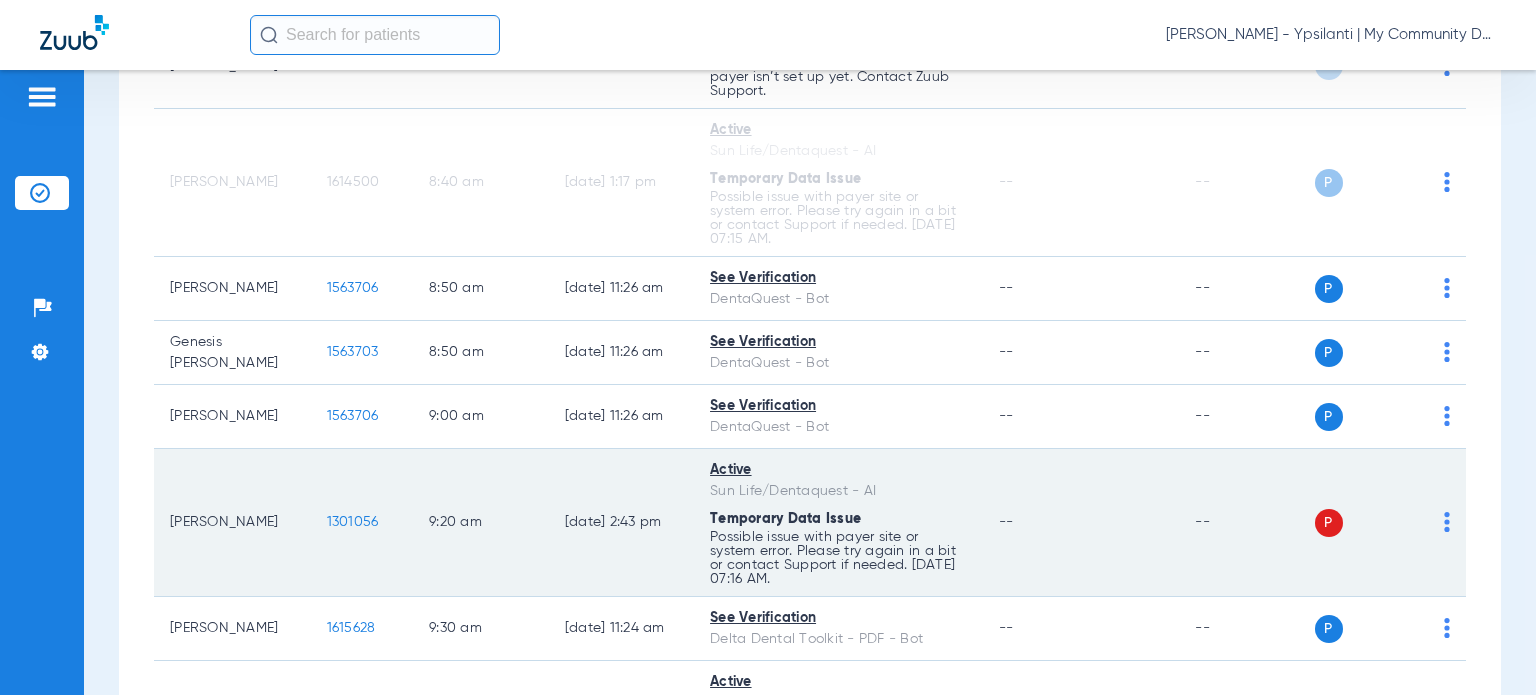 click 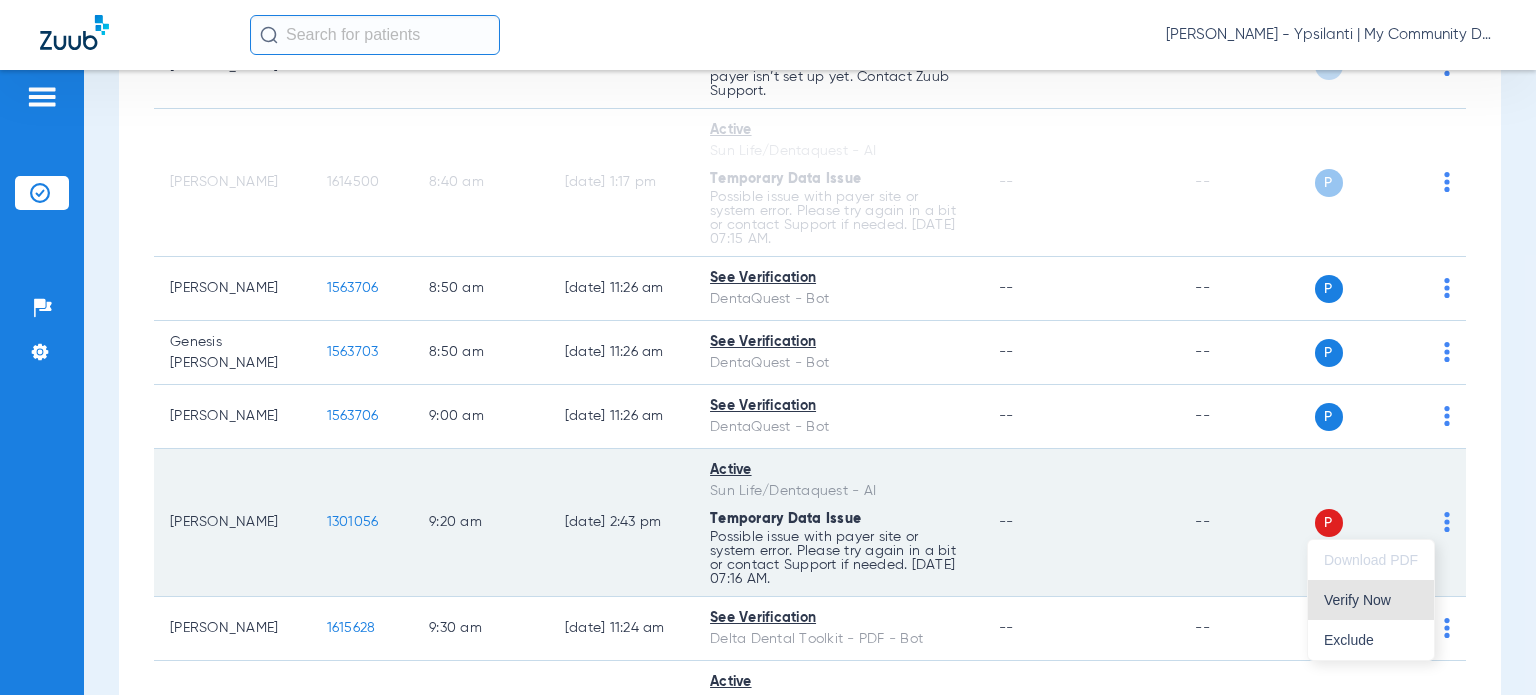 drag, startPoint x: 1344, startPoint y: 600, endPoint x: 1301, endPoint y: 565, distance: 55.443665 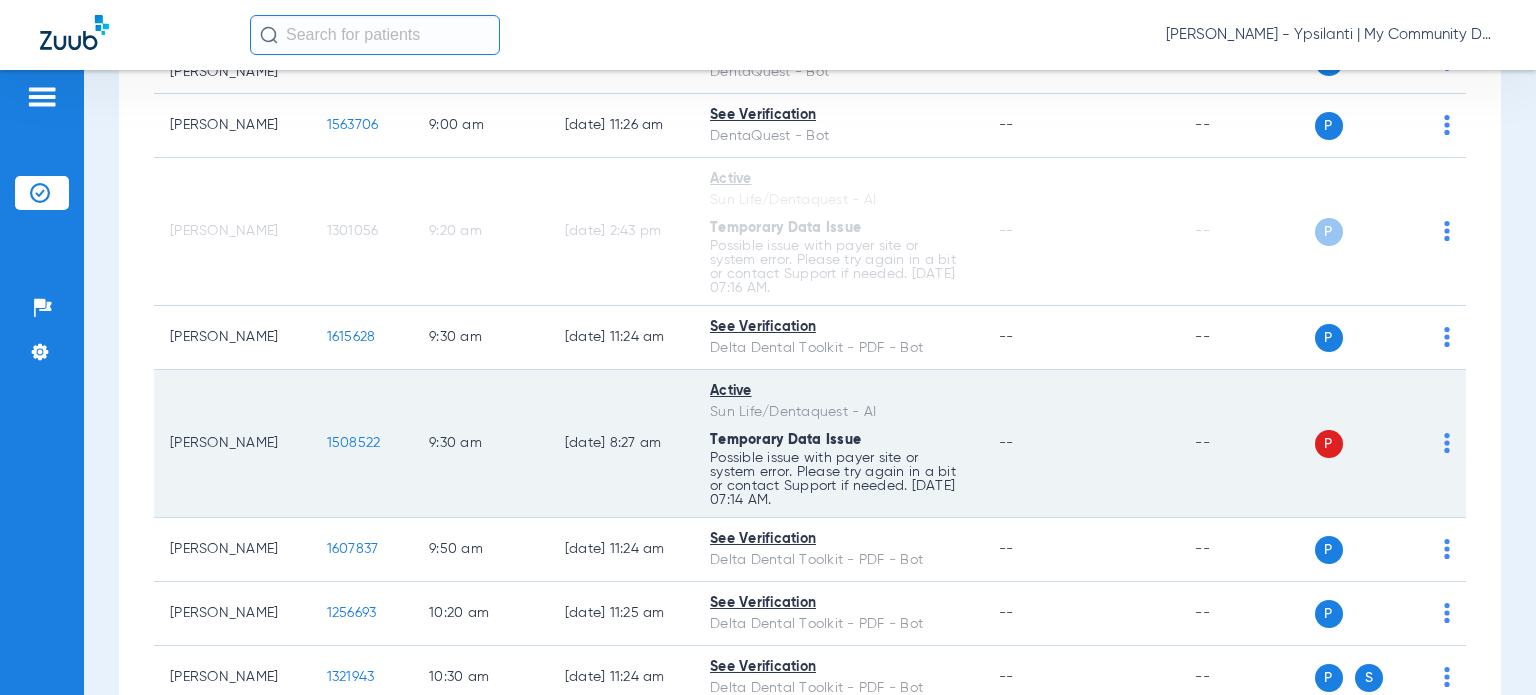 scroll, scrollTop: 800, scrollLeft: 0, axis: vertical 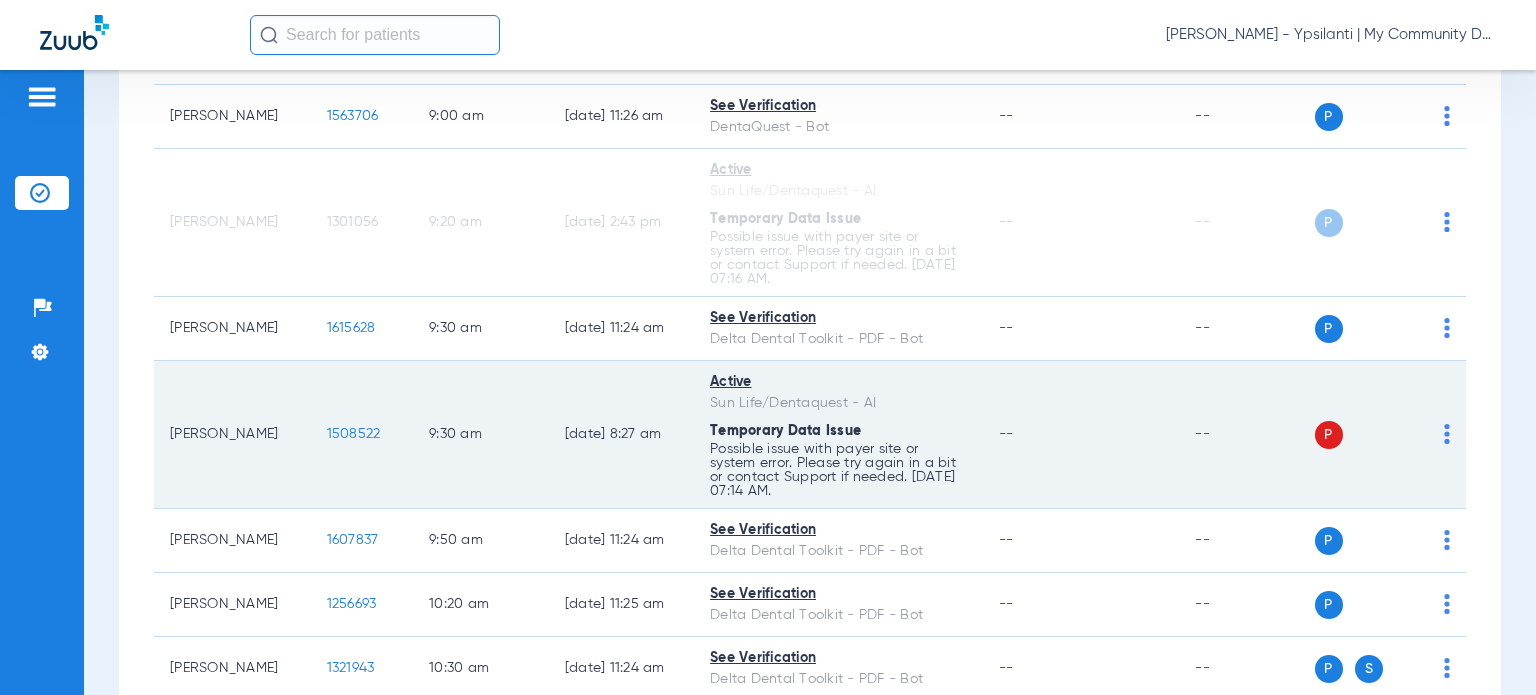 click 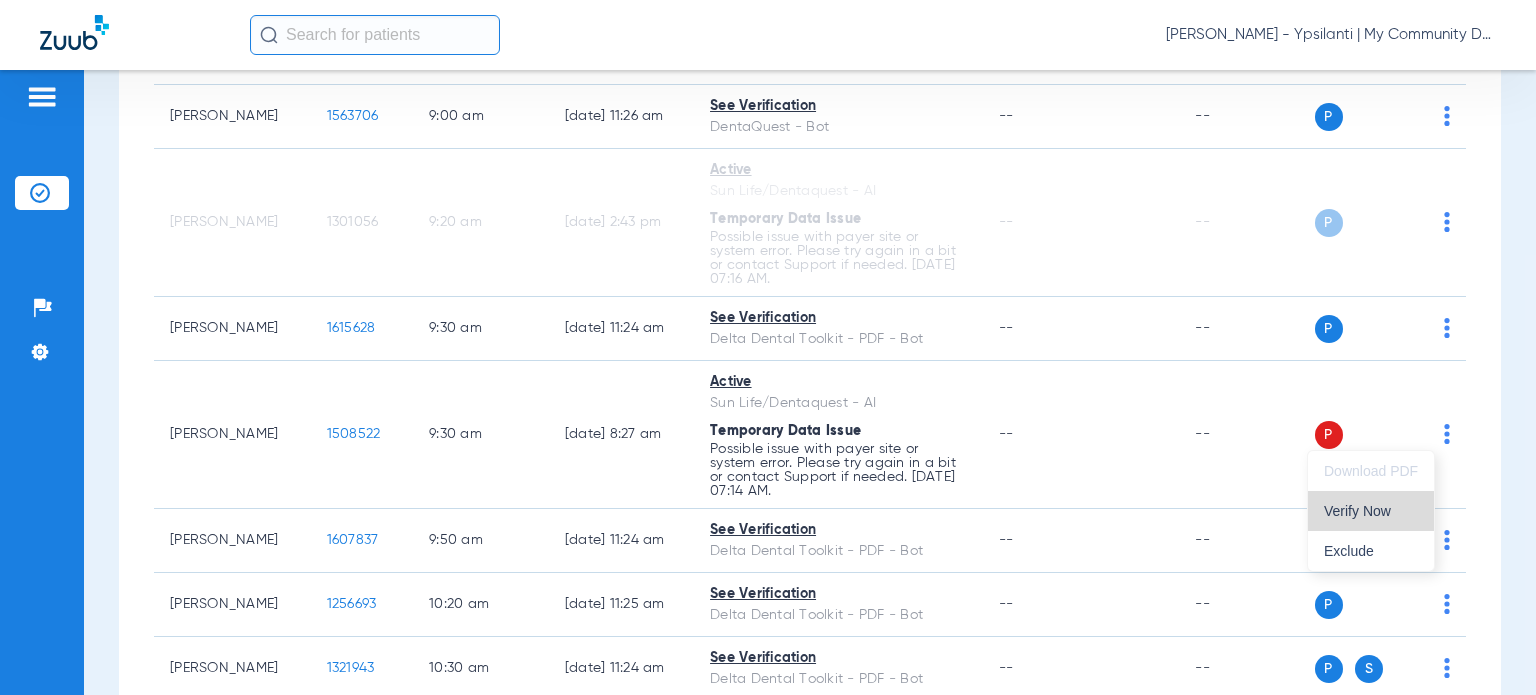 click on "Verify Now" at bounding box center [1371, 511] 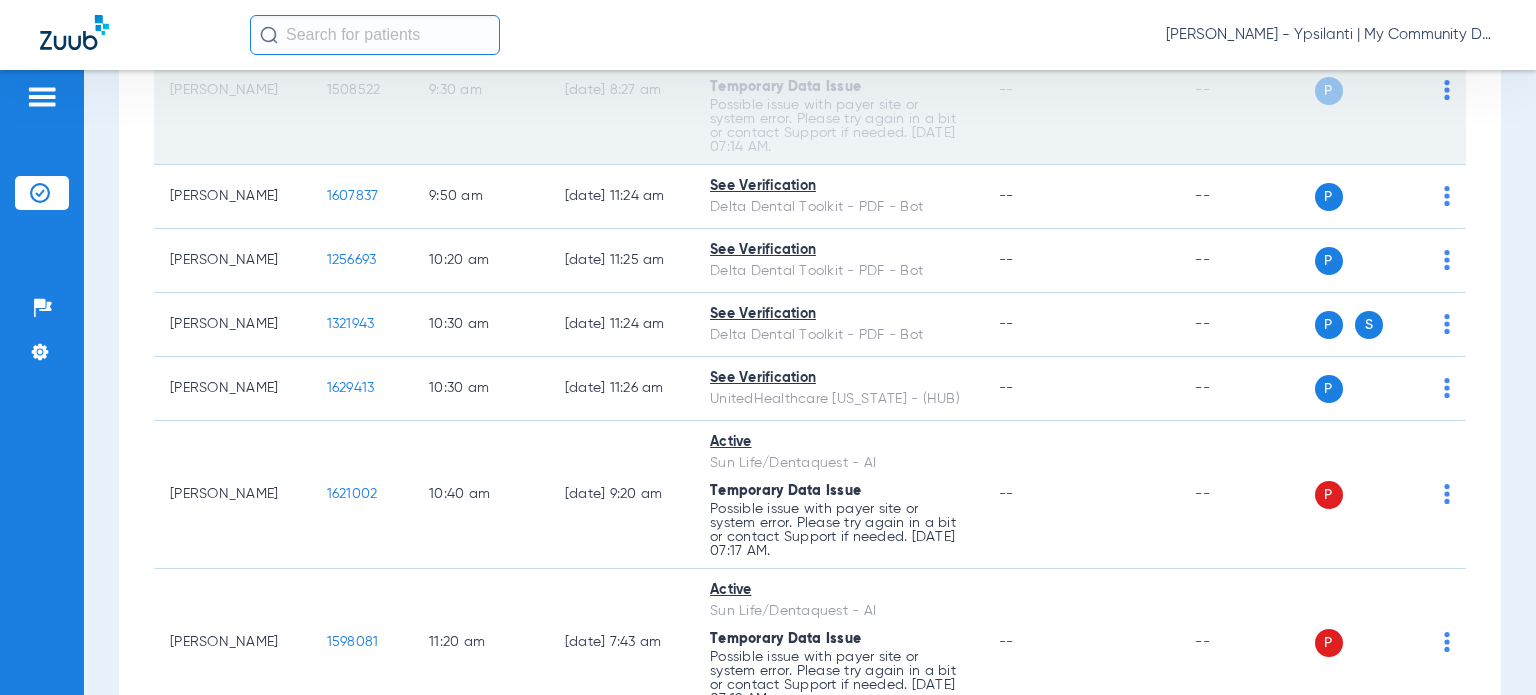 scroll, scrollTop: 1200, scrollLeft: 0, axis: vertical 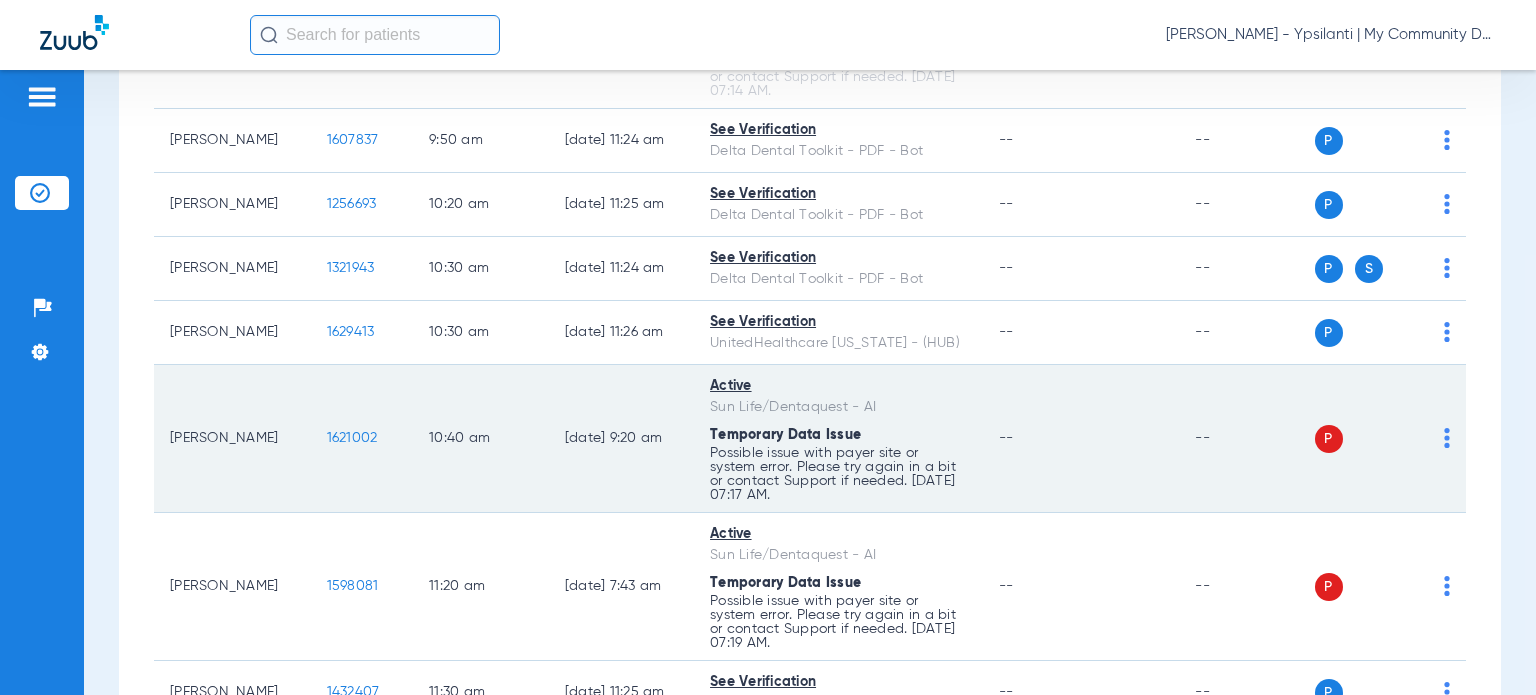click 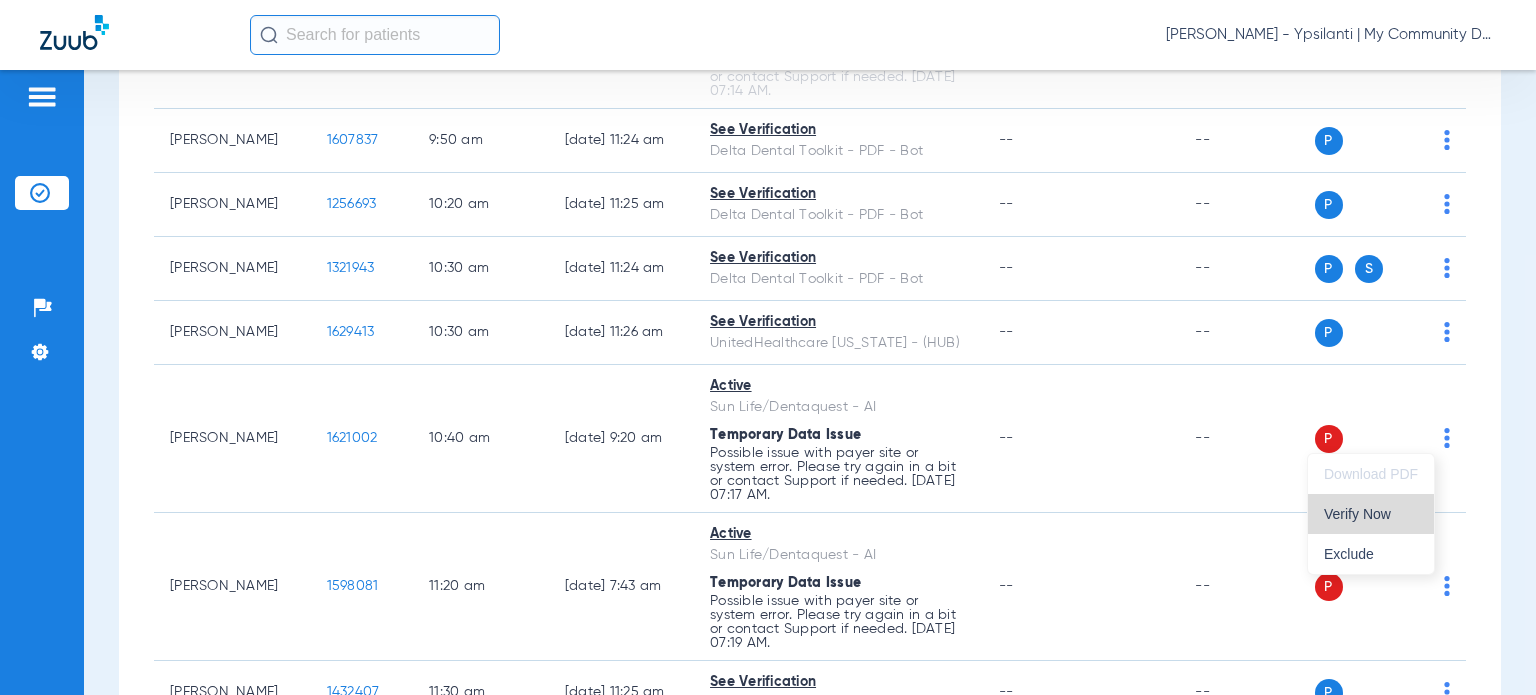 click on "Verify Now" at bounding box center [1371, 514] 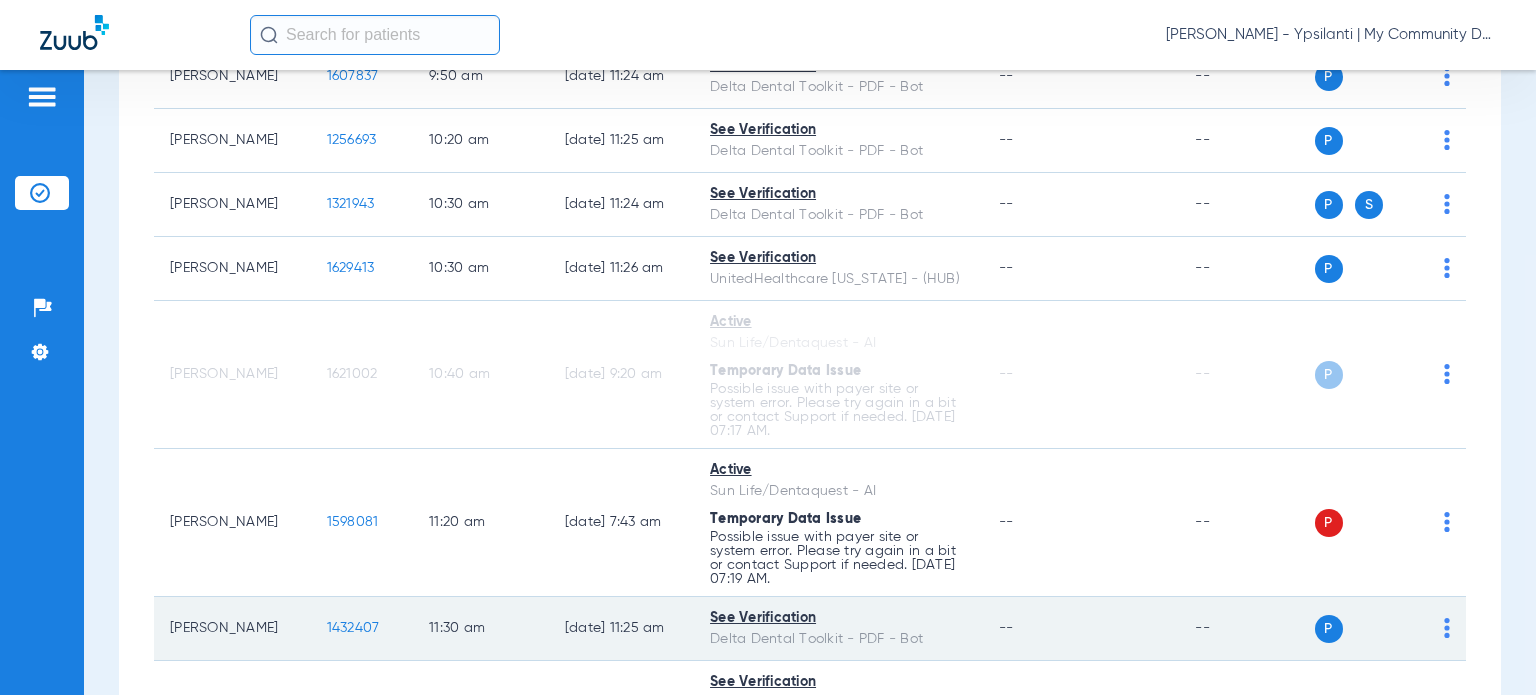 scroll, scrollTop: 1400, scrollLeft: 0, axis: vertical 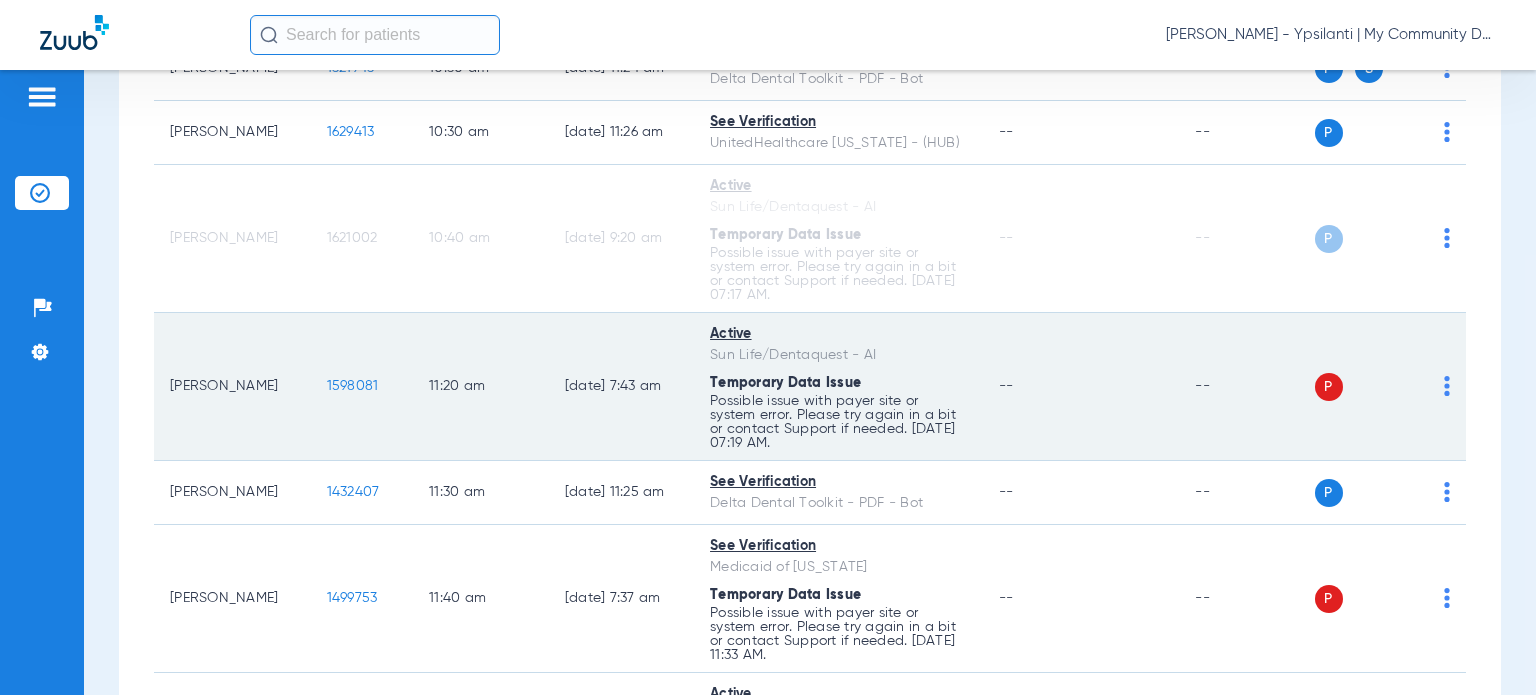 click on "P S" 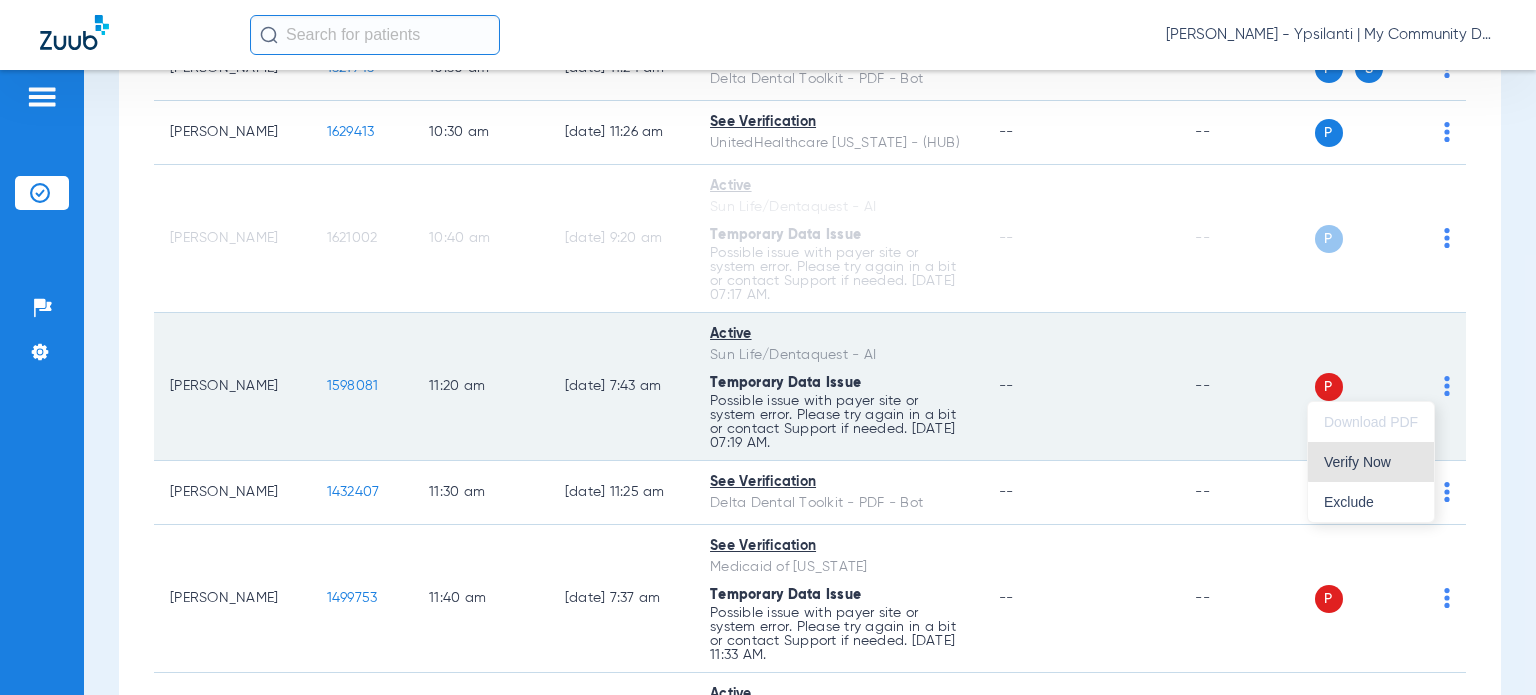 click on "Verify Now" at bounding box center (1371, 462) 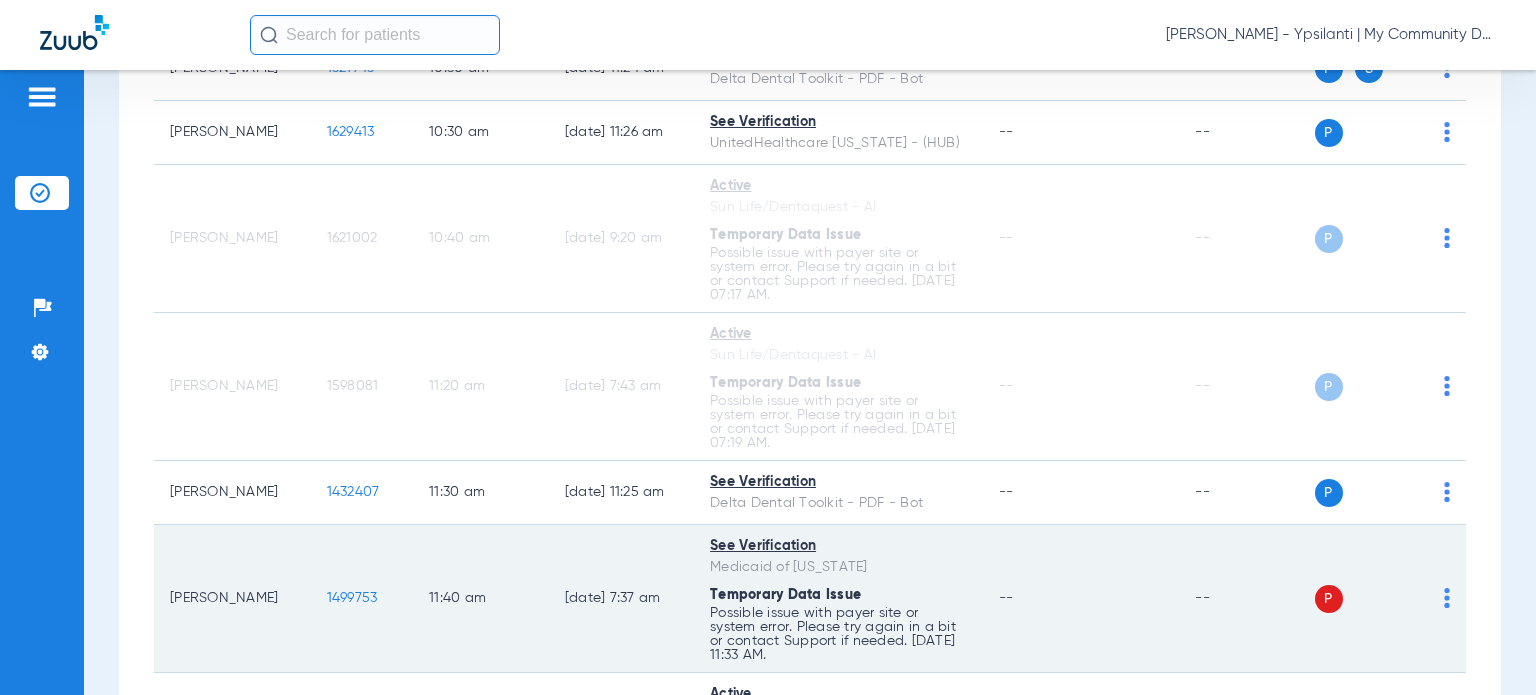 click on "P S" 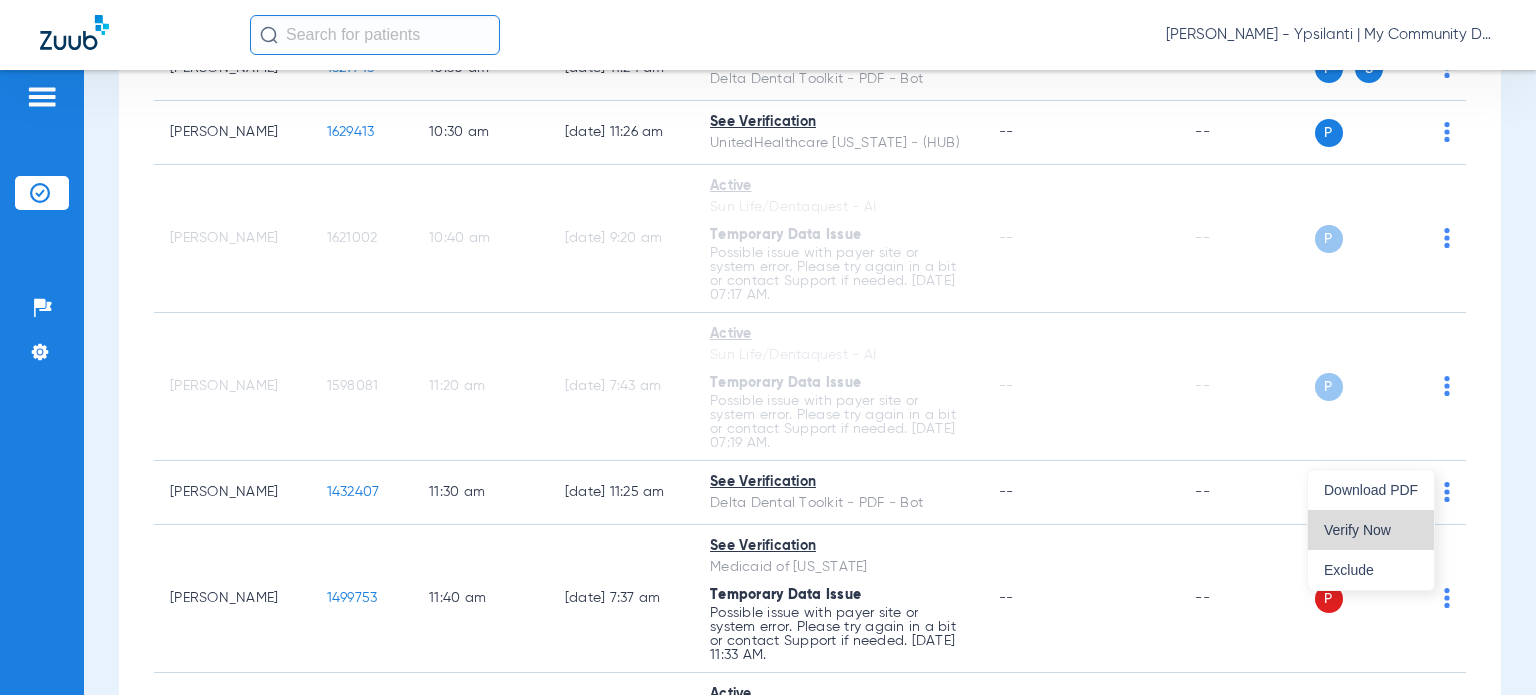 click on "Verify Now" at bounding box center (1371, 530) 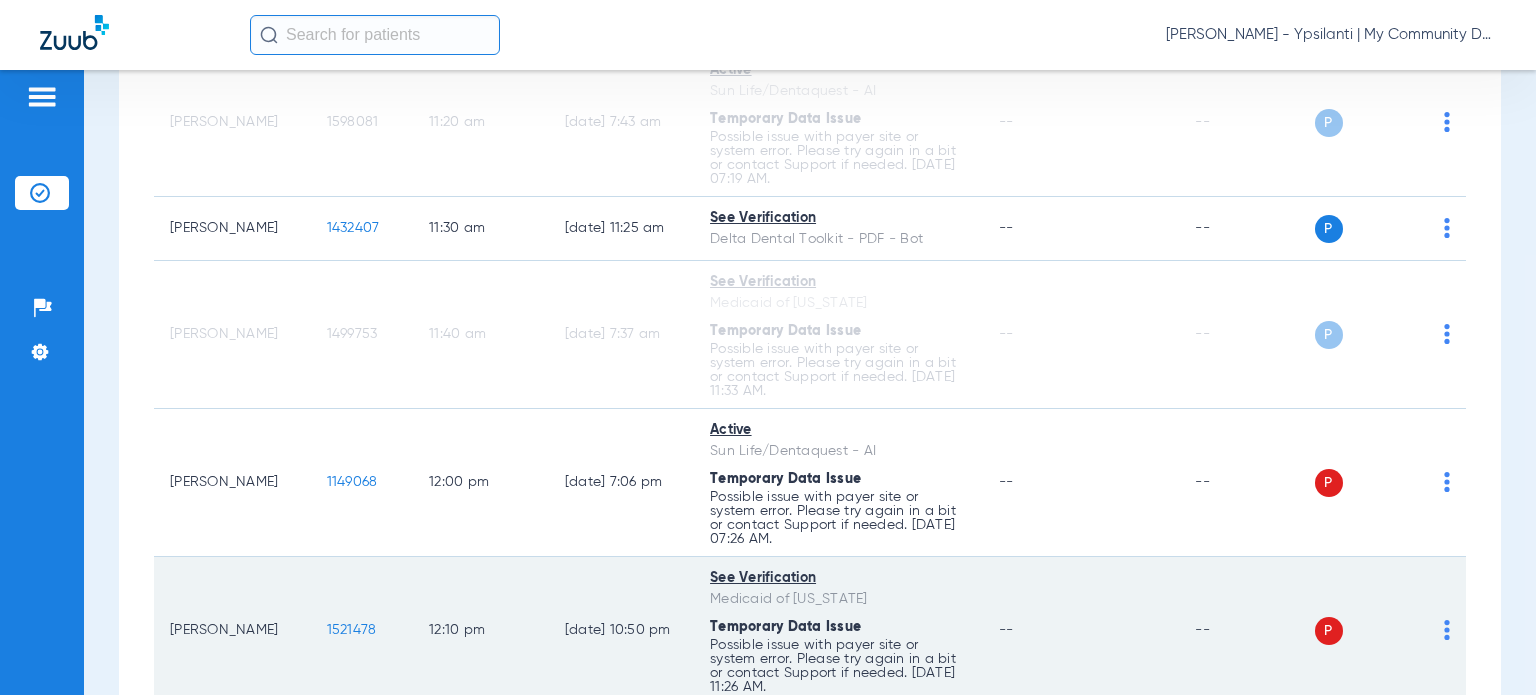 scroll, scrollTop: 1700, scrollLeft: 0, axis: vertical 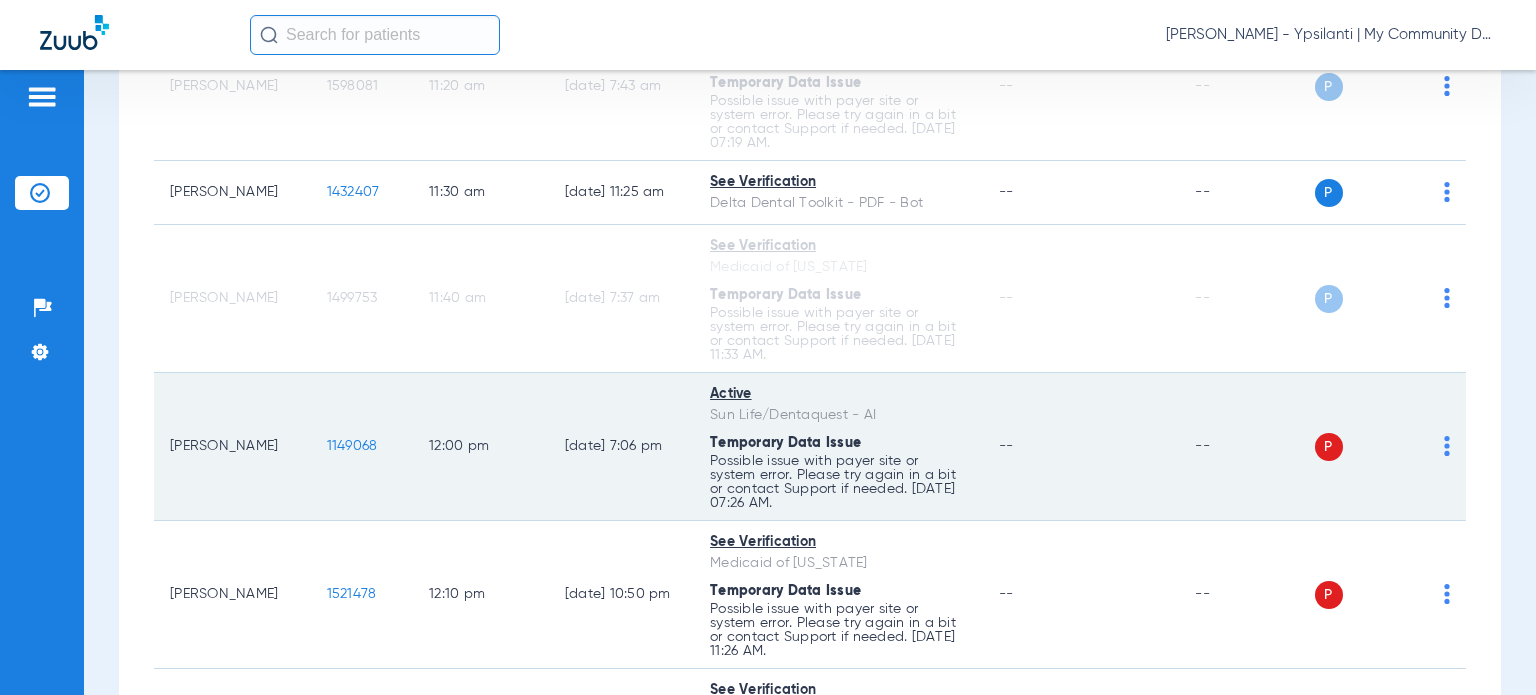 click 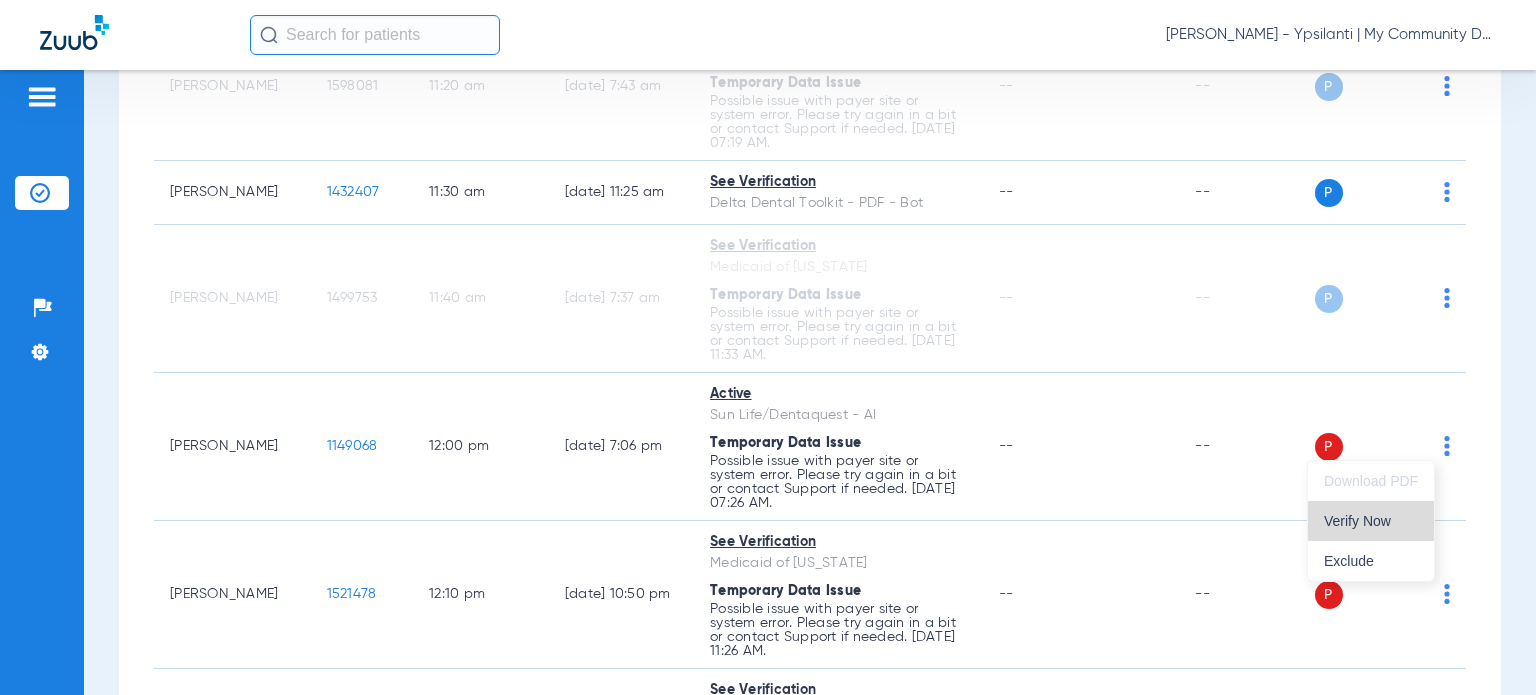 click on "Verify Now" at bounding box center [1371, 521] 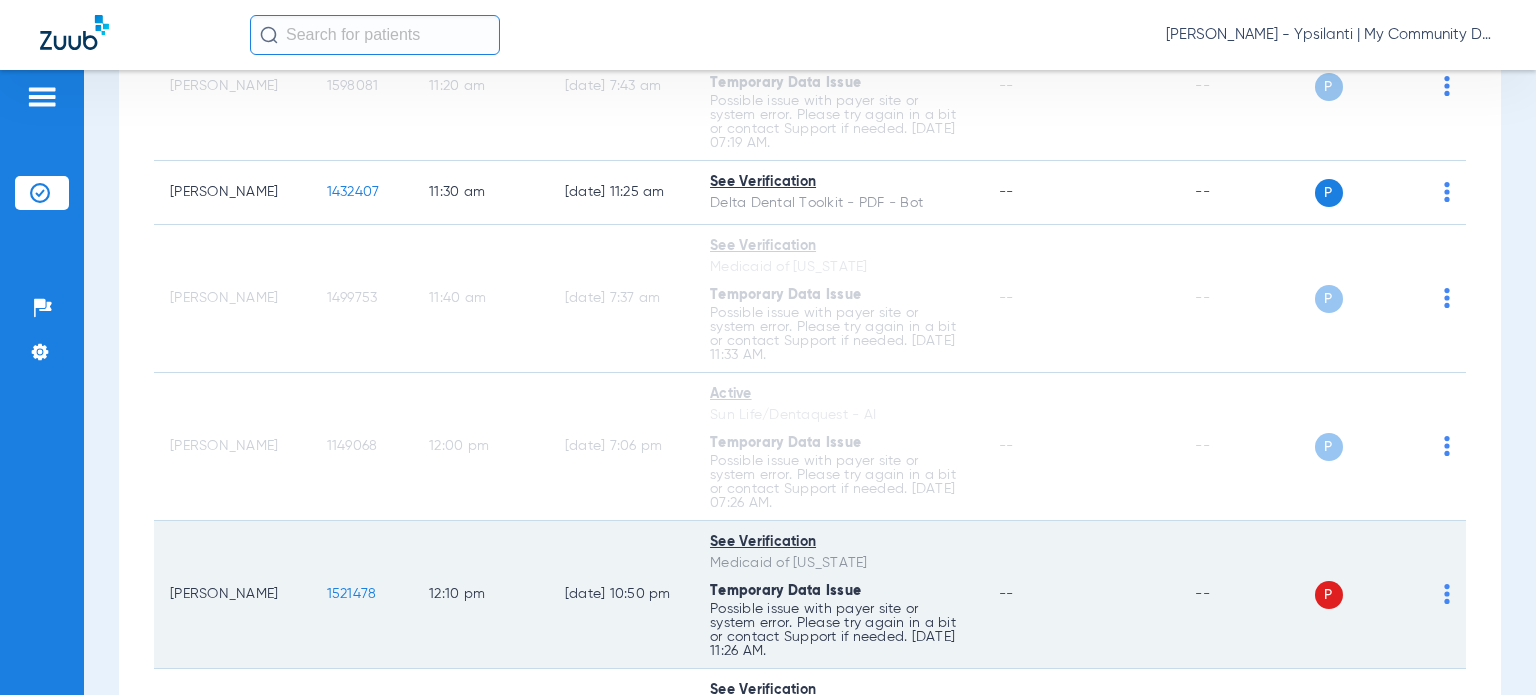 click on "P S" 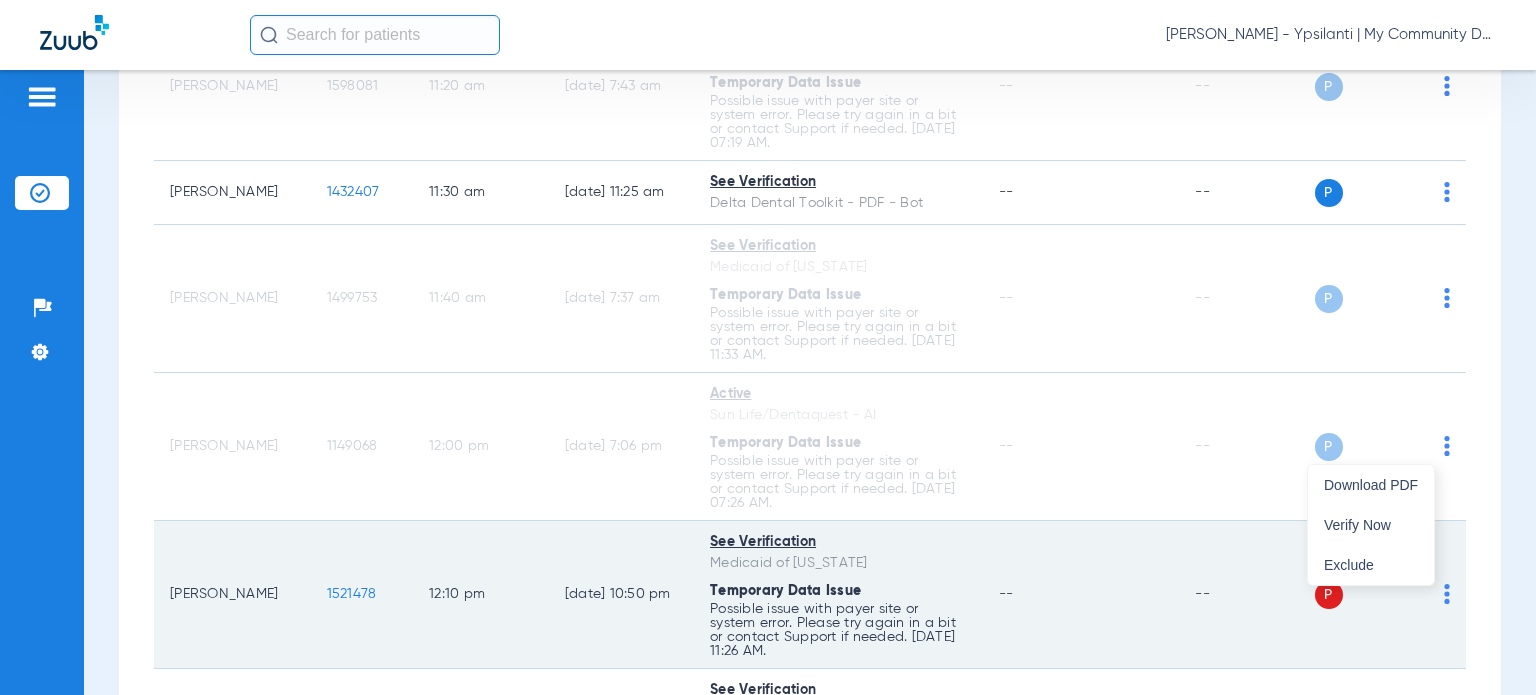 click on "Verify Now" at bounding box center [1371, 525] 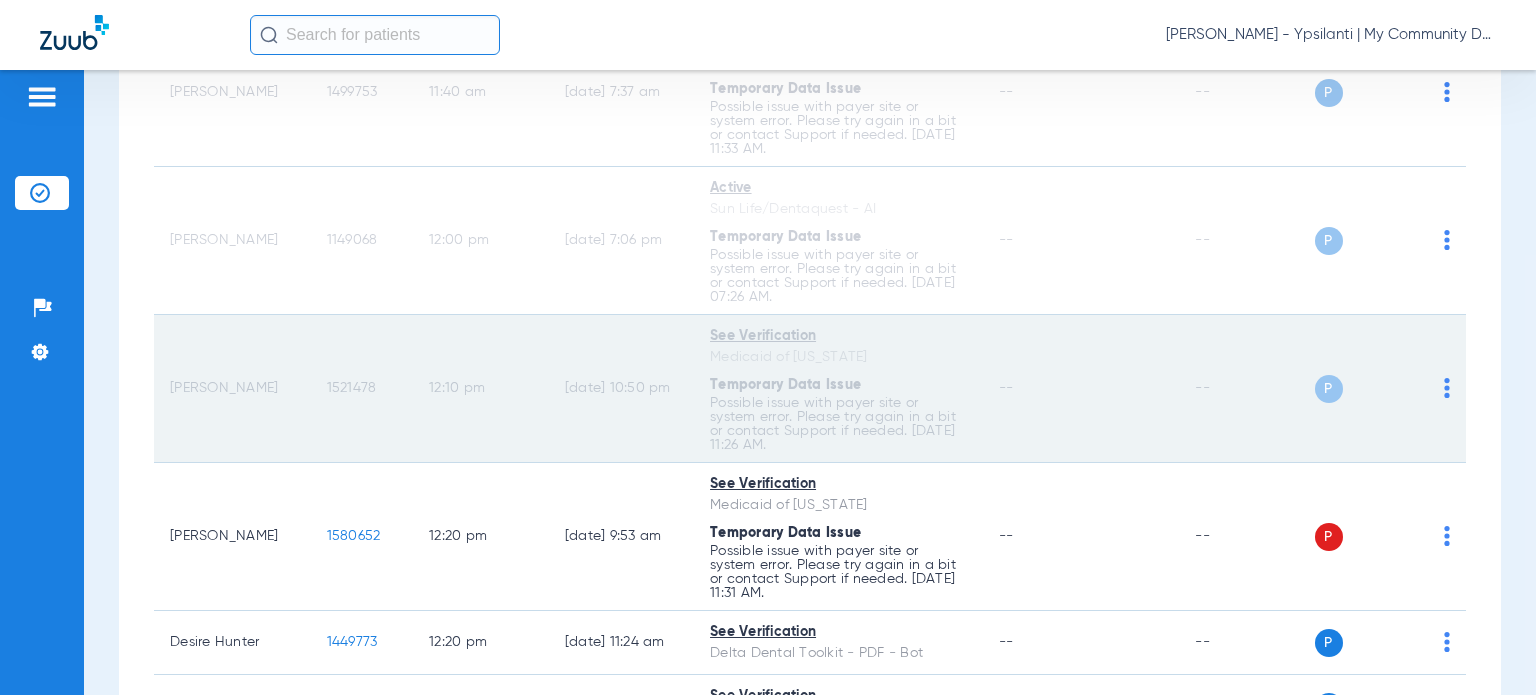 scroll, scrollTop: 2000, scrollLeft: 0, axis: vertical 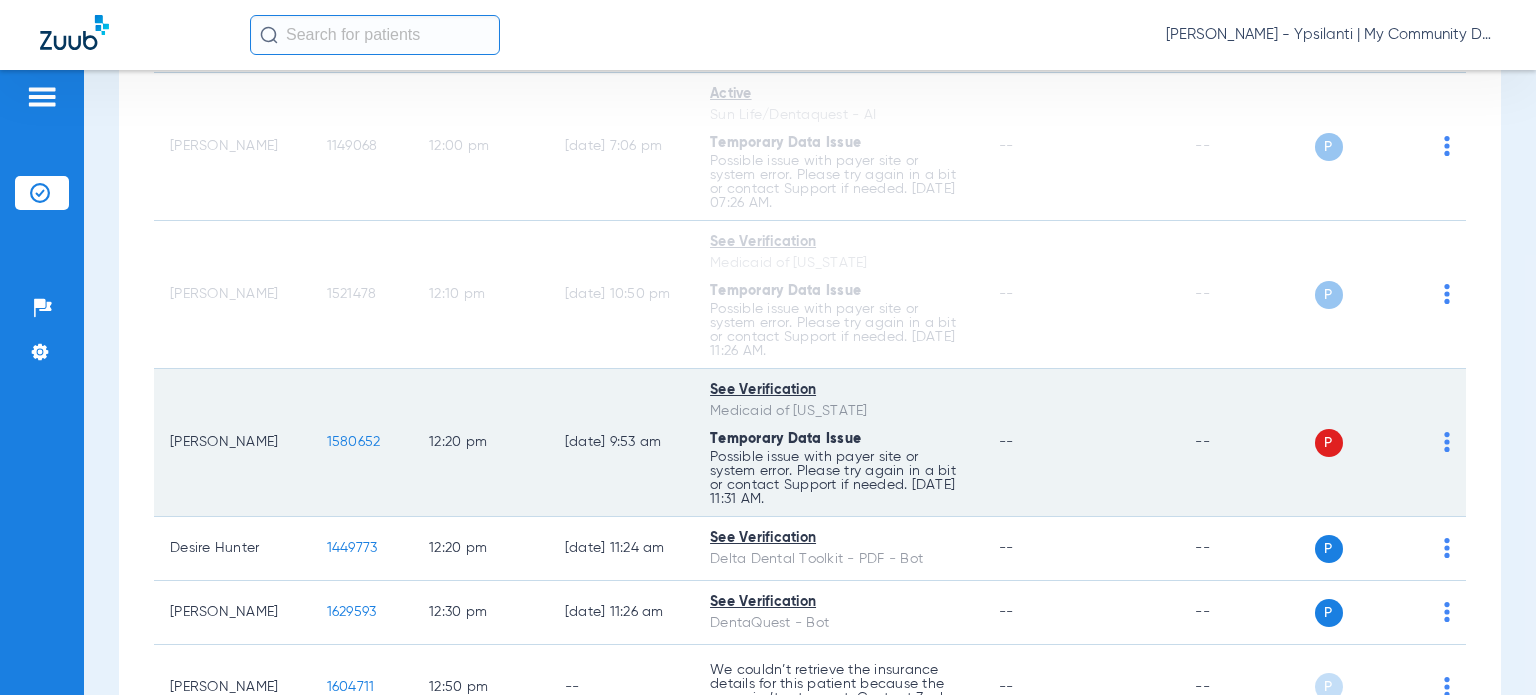 click 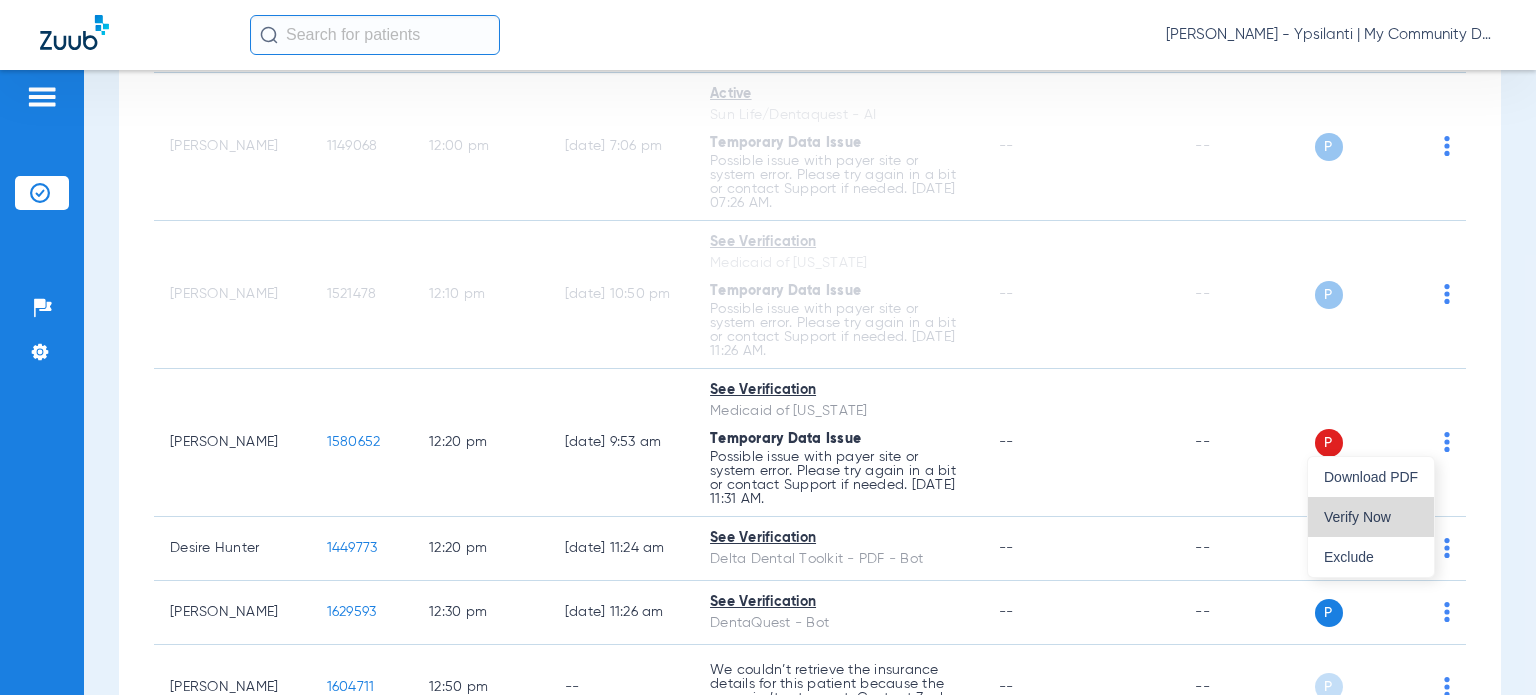 click on "Verify Now" at bounding box center (1371, 517) 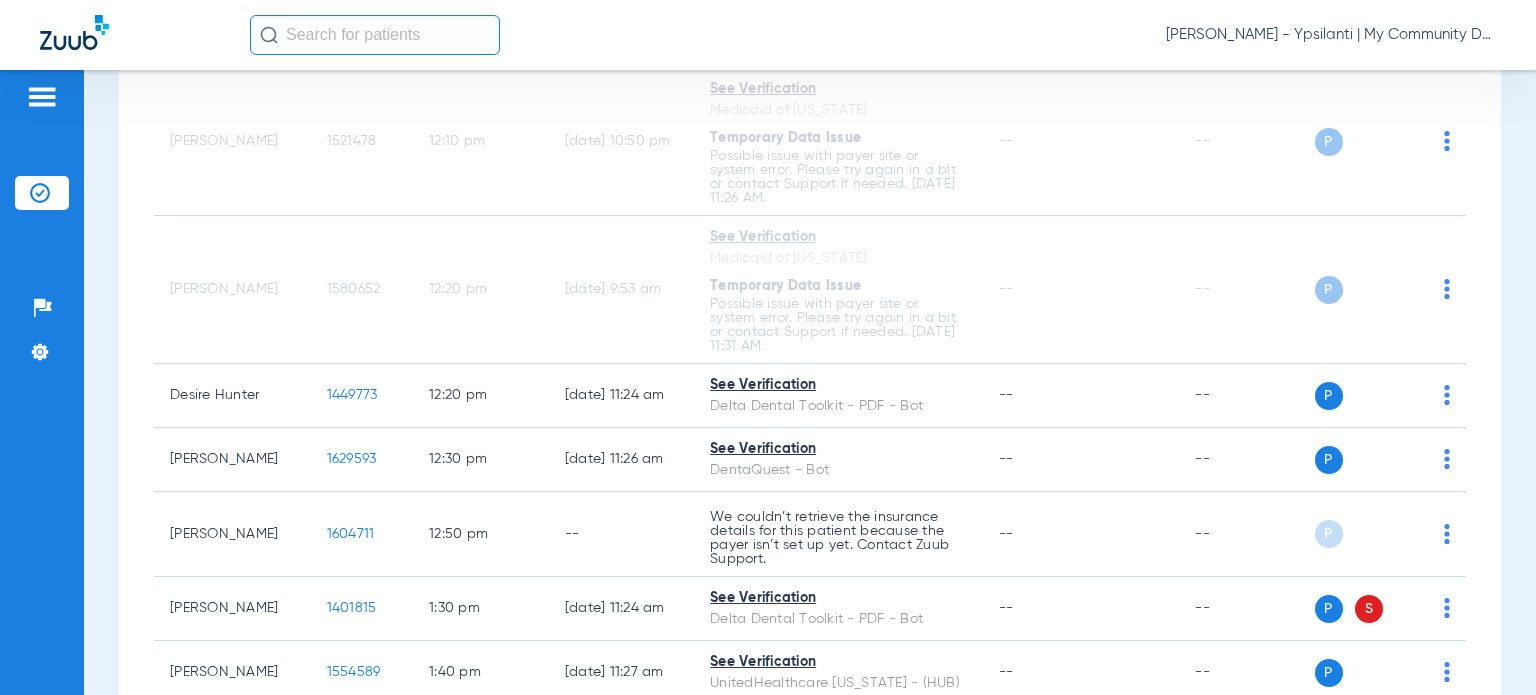 scroll, scrollTop: 2300, scrollLeft: 0, axis: vertical 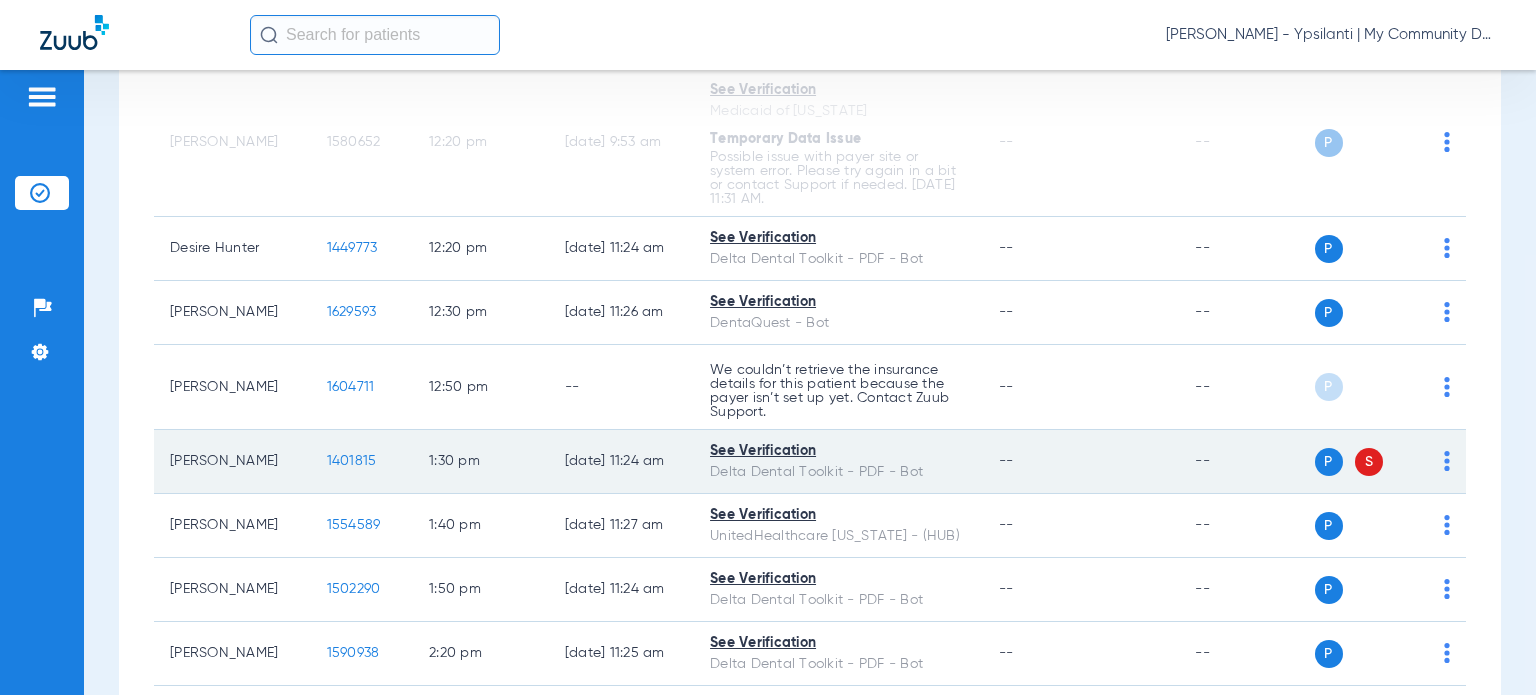 click 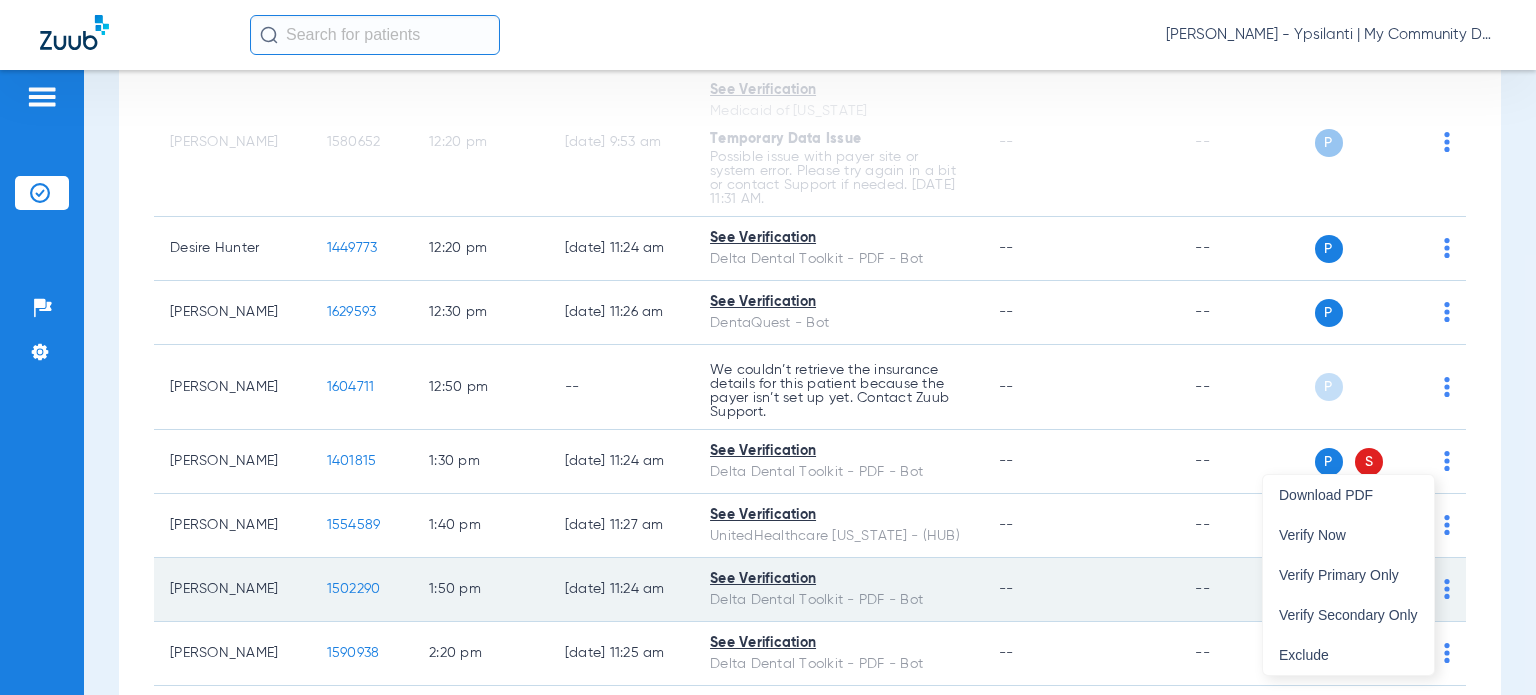 click on "Verify Secondary Only" at bounding box center [1348, 615] 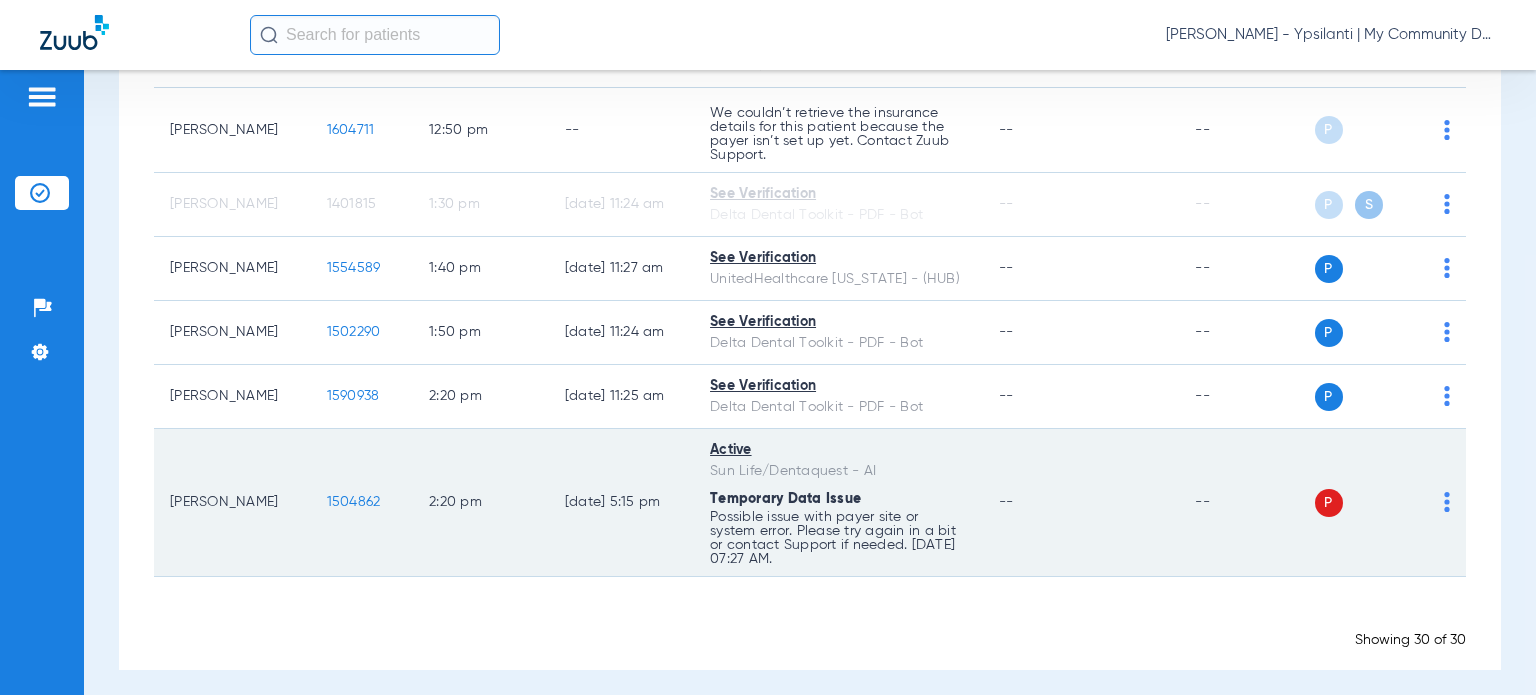 scroll, scrollTop: 2560, scrollLeft: 0, axis: vertical 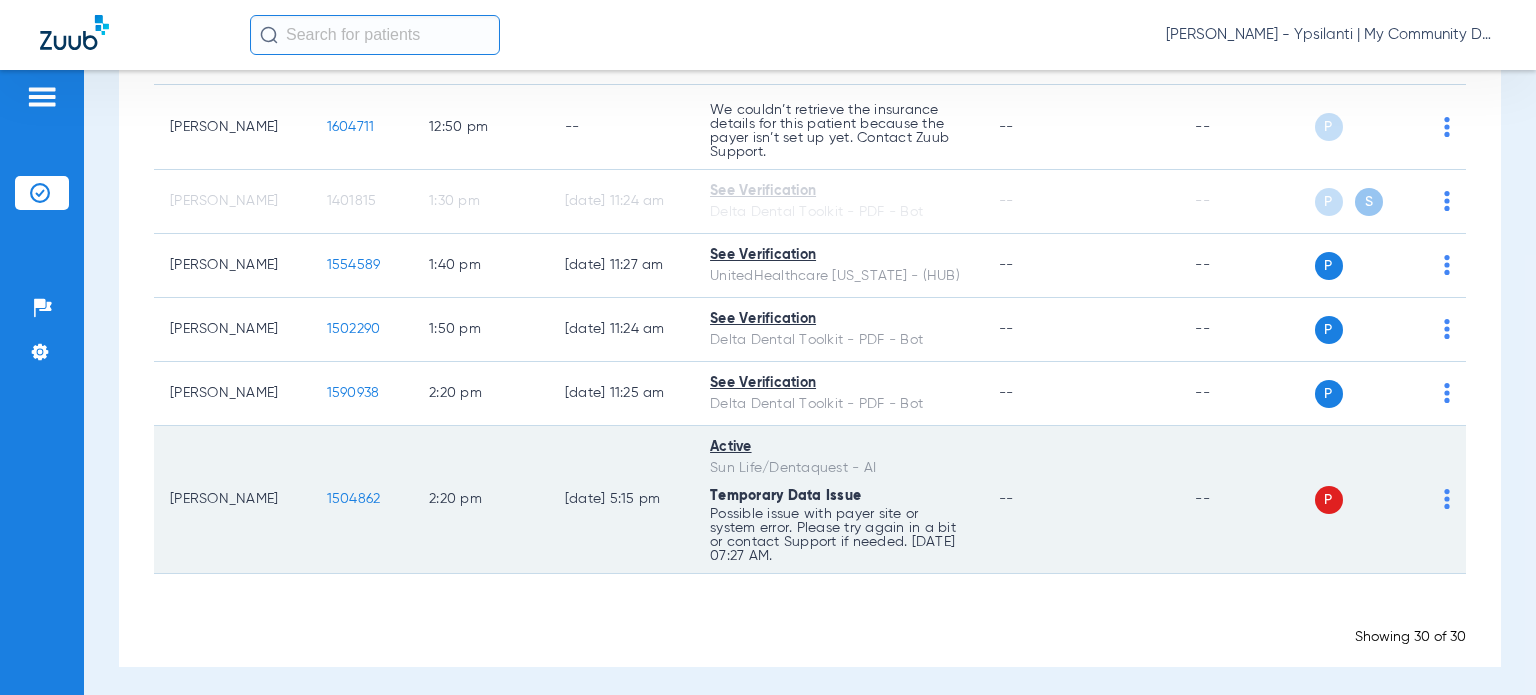 click 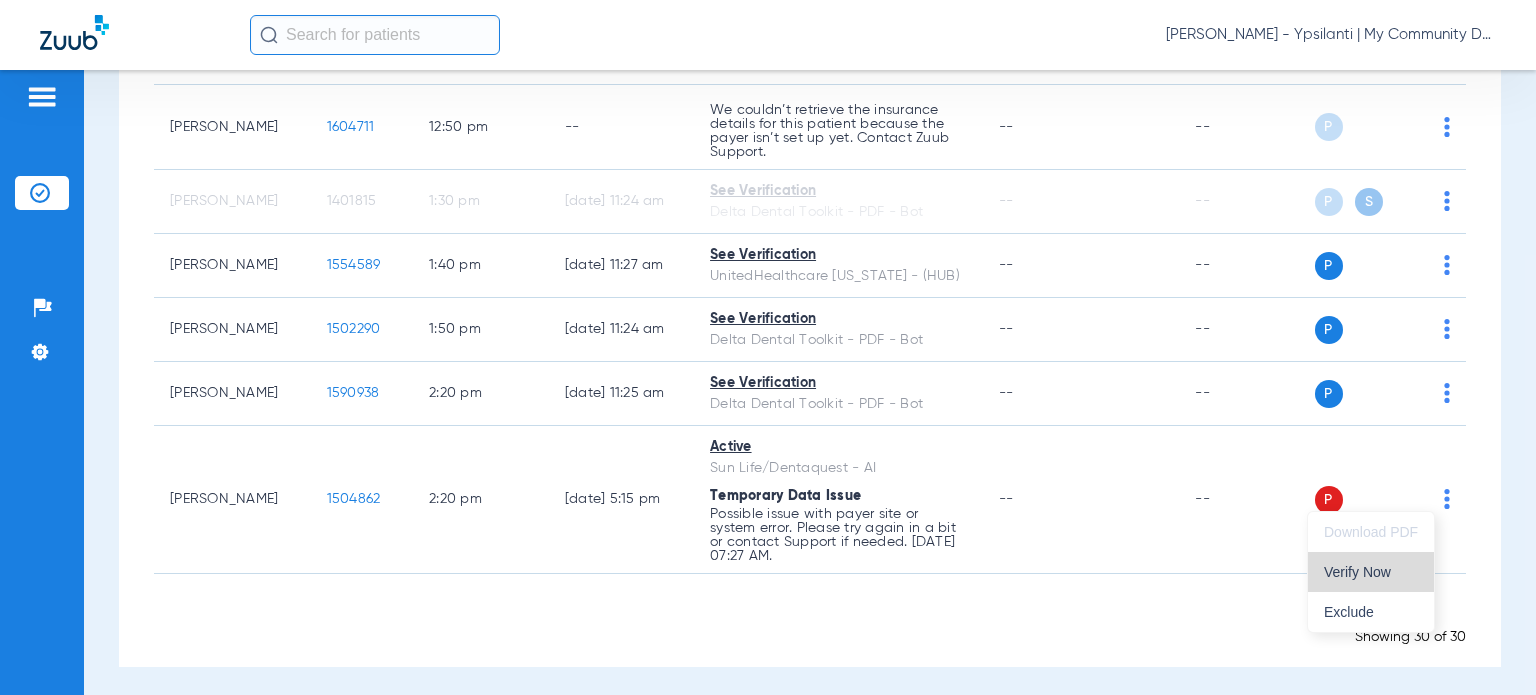 click on "Verify Now" at bounding box center (1371, 572) 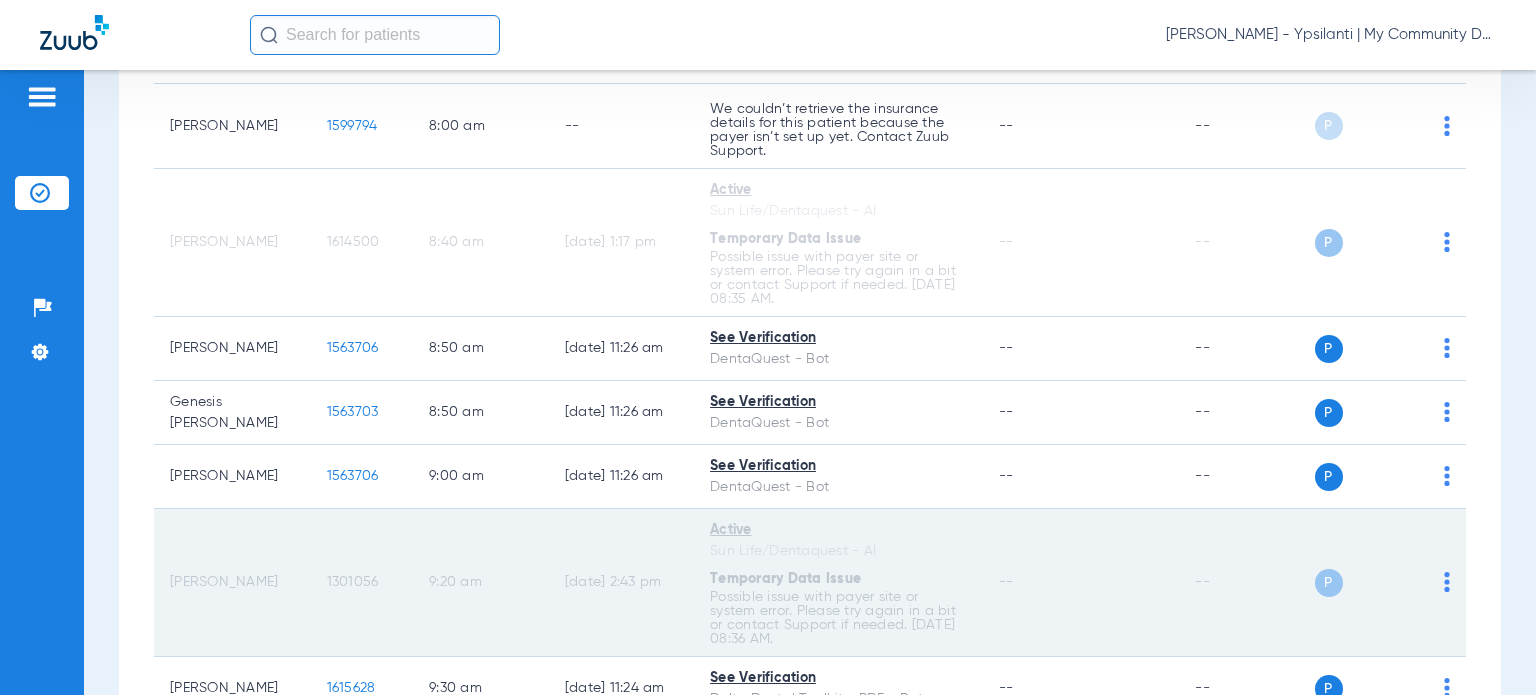 scroll, scrollTop: 0, scrollLeft: 0, axis: both 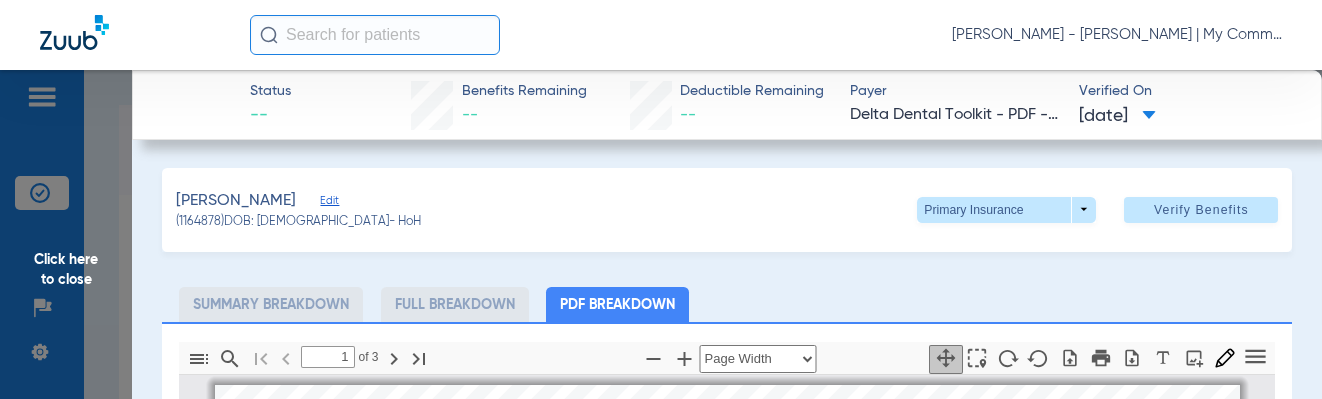 select on "page-width" 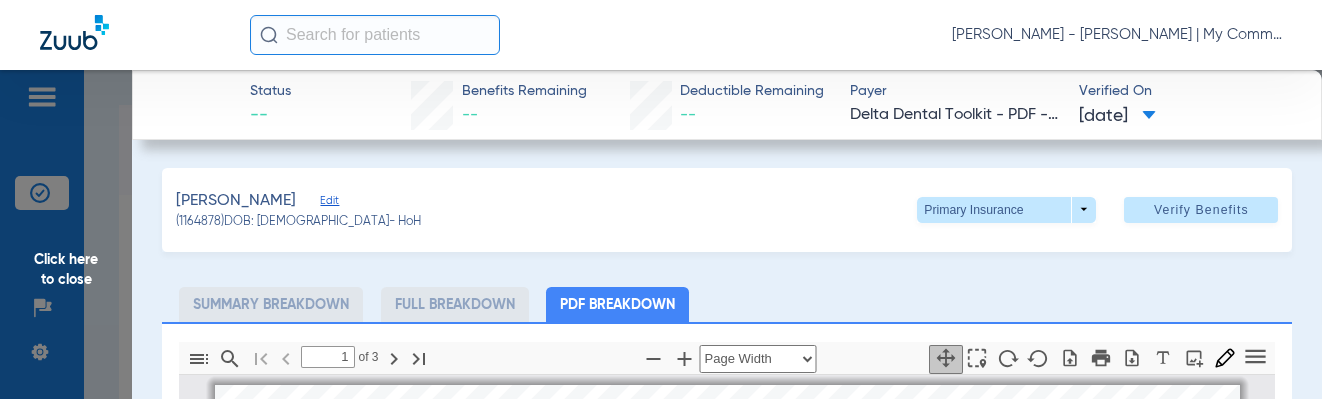 scroll, scrollTop: 0, scrollLeft: 0, axis: both 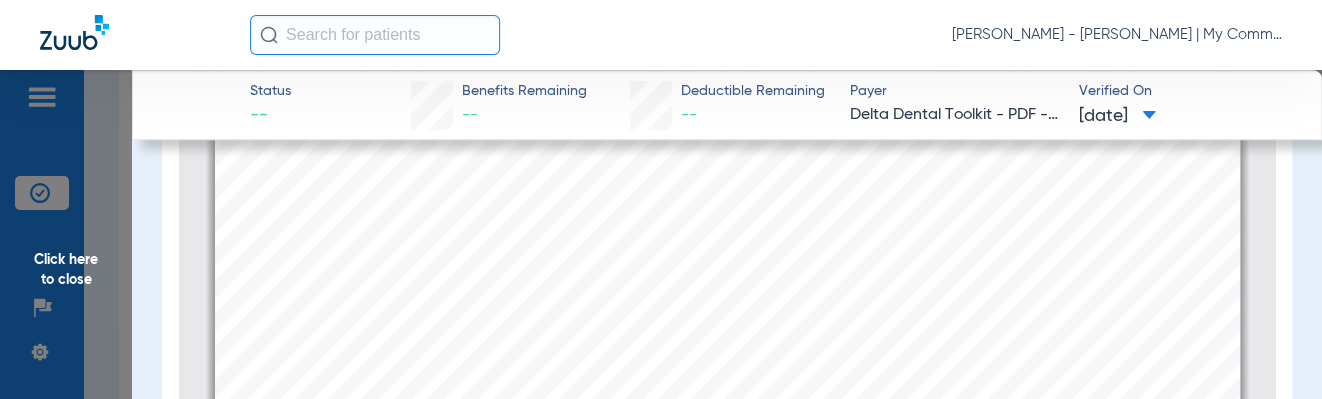 click on "Click here to close" 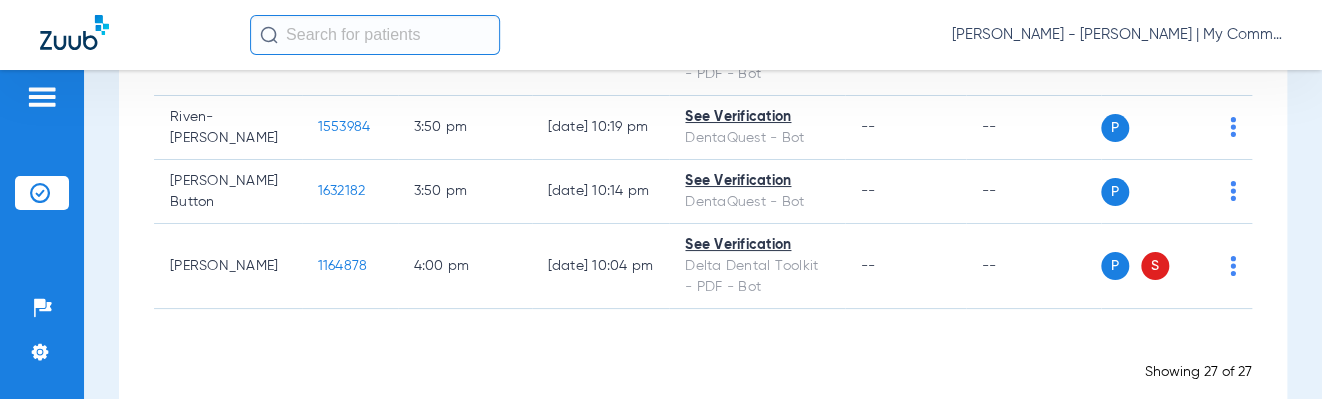 scroll, scrollTop: 0, scrollLeft: 0, axis: both 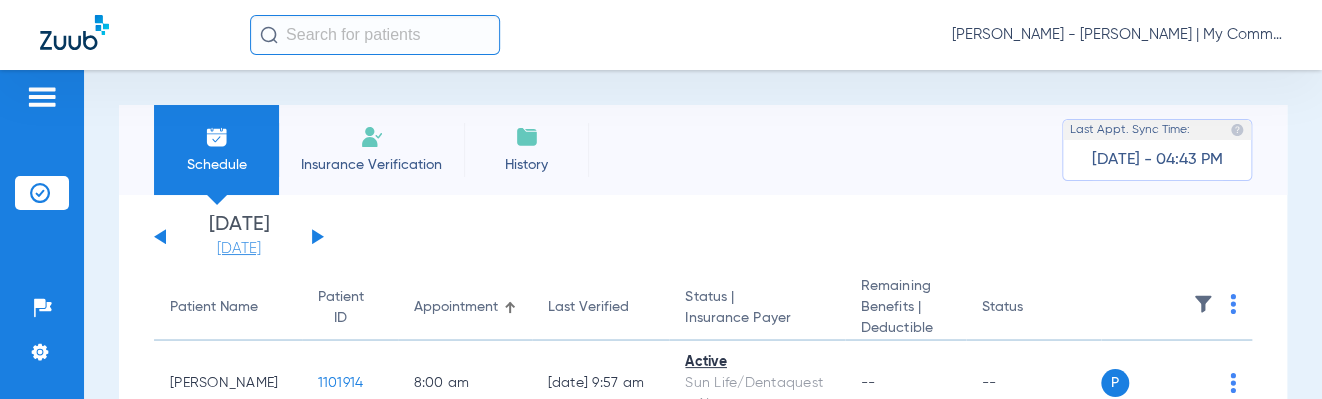 click on "[DATE]" 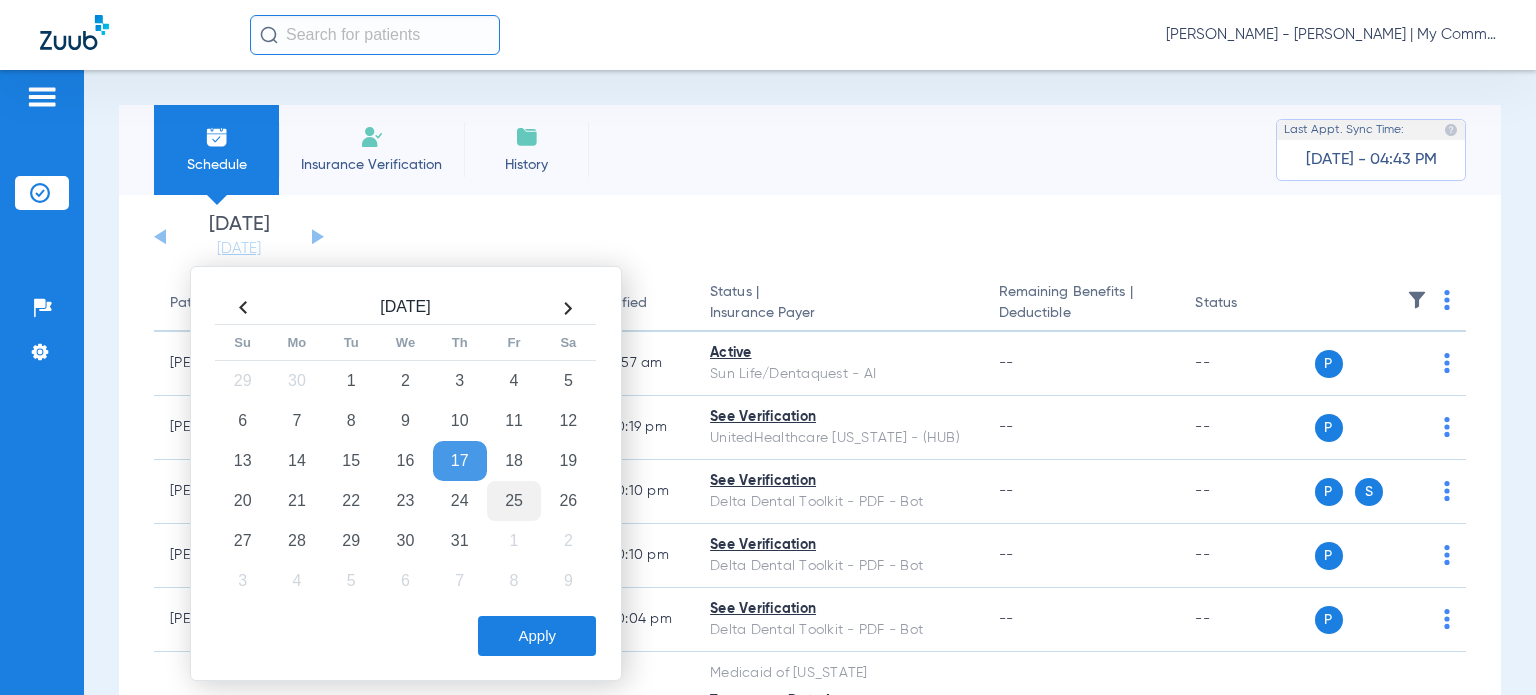 click on "25" 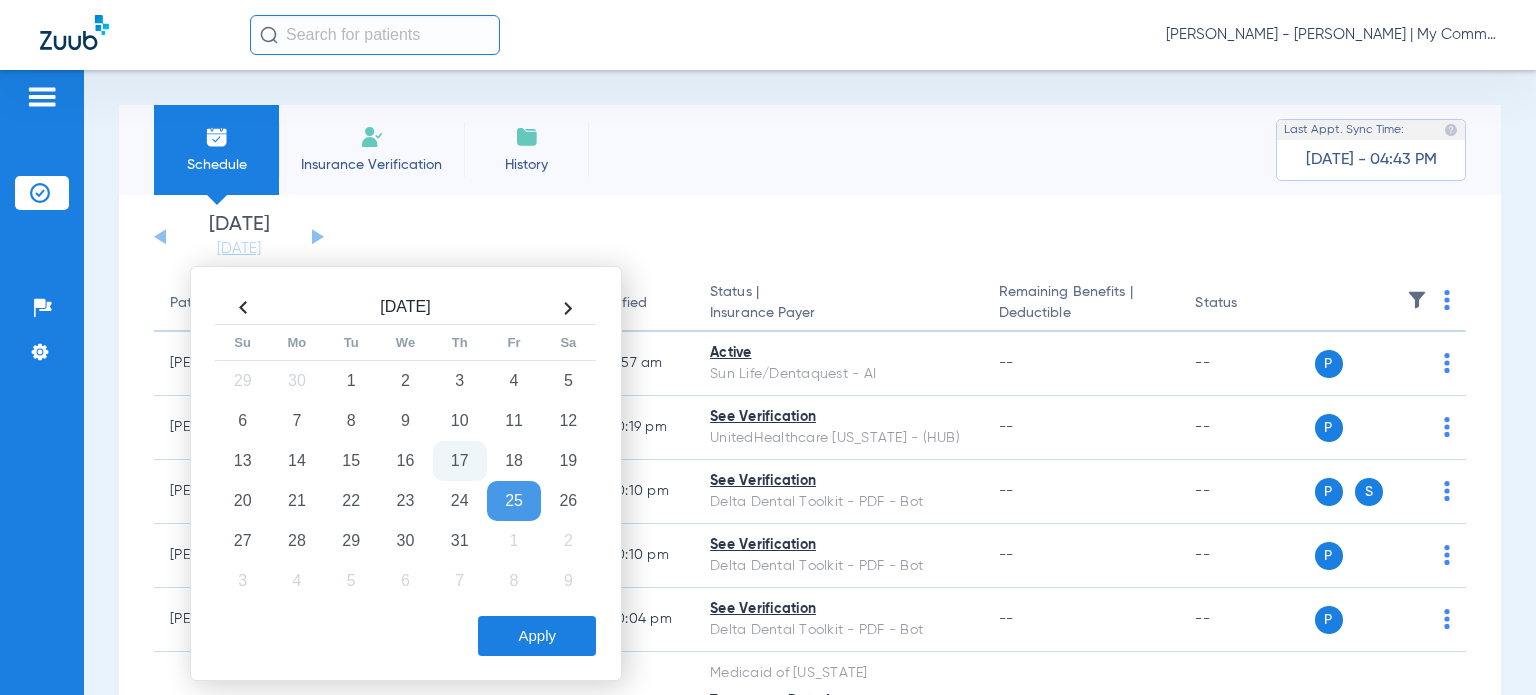 drag, startPoint x: 554, startPoint y: 632, endPoint x: 505, endPoint y: 595, distance: 61.400326 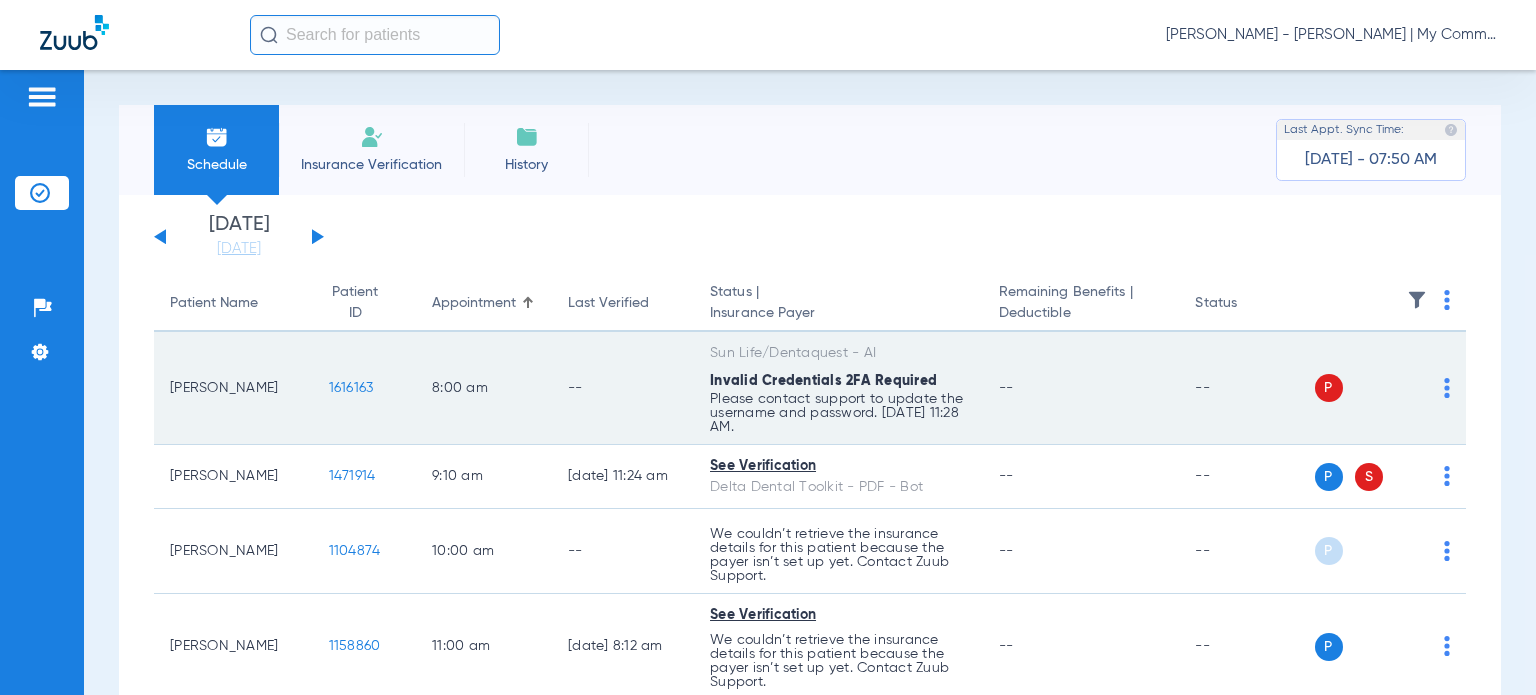 click 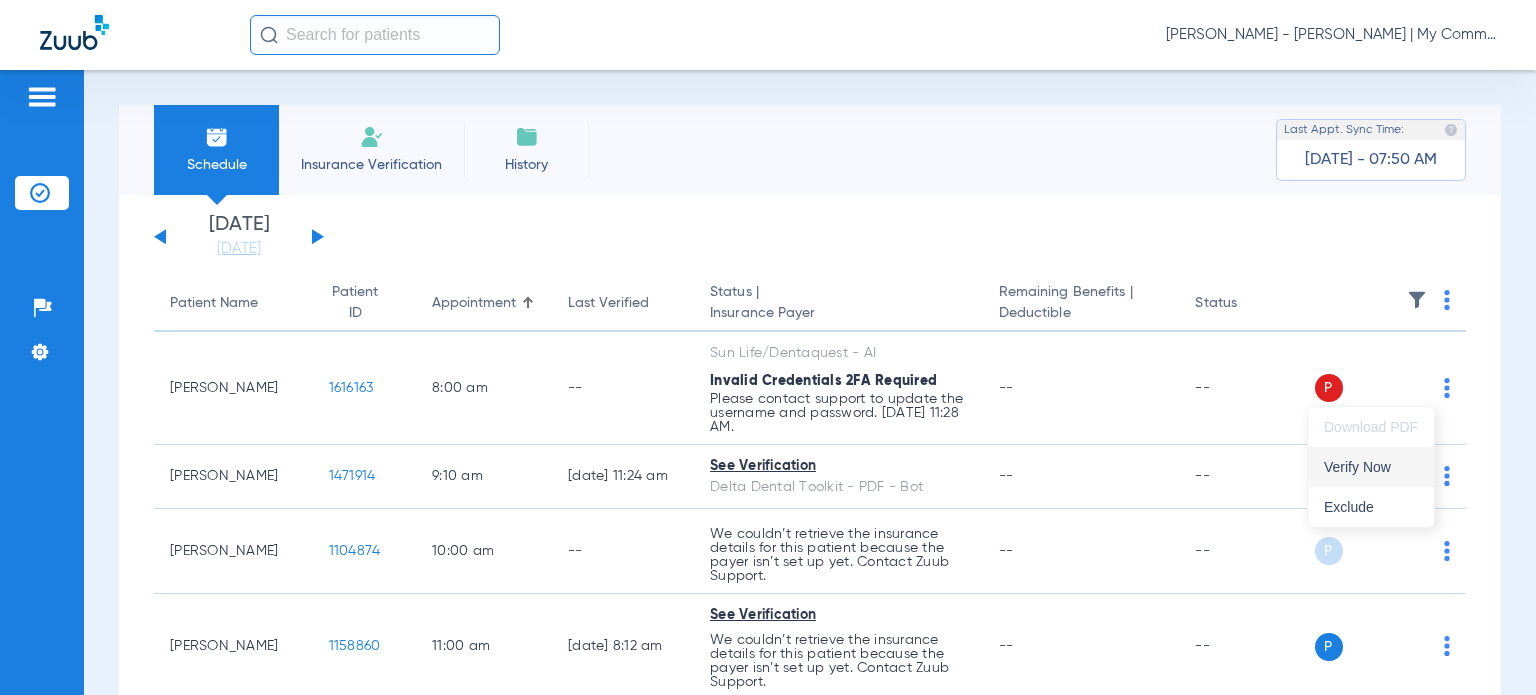 click on "Verify Now" at bounding box center (1371, 467) 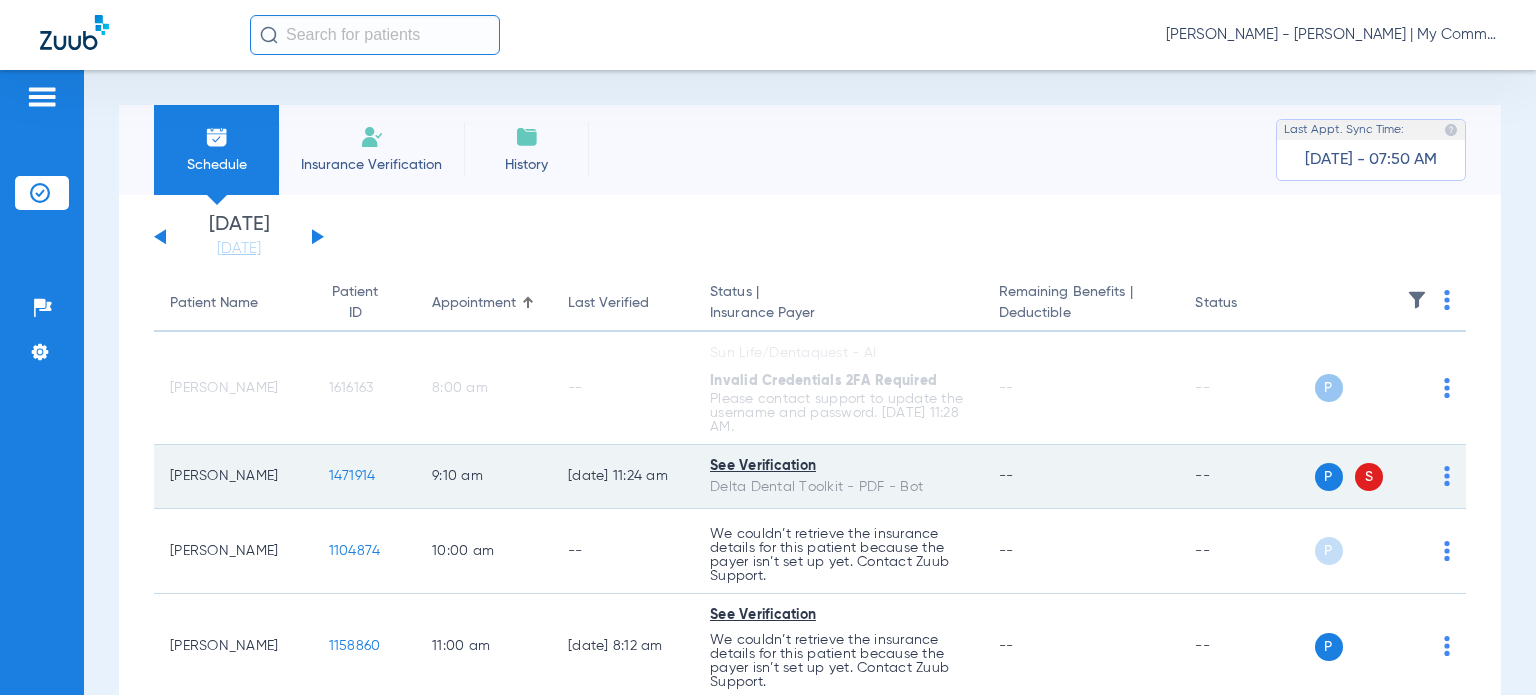 click 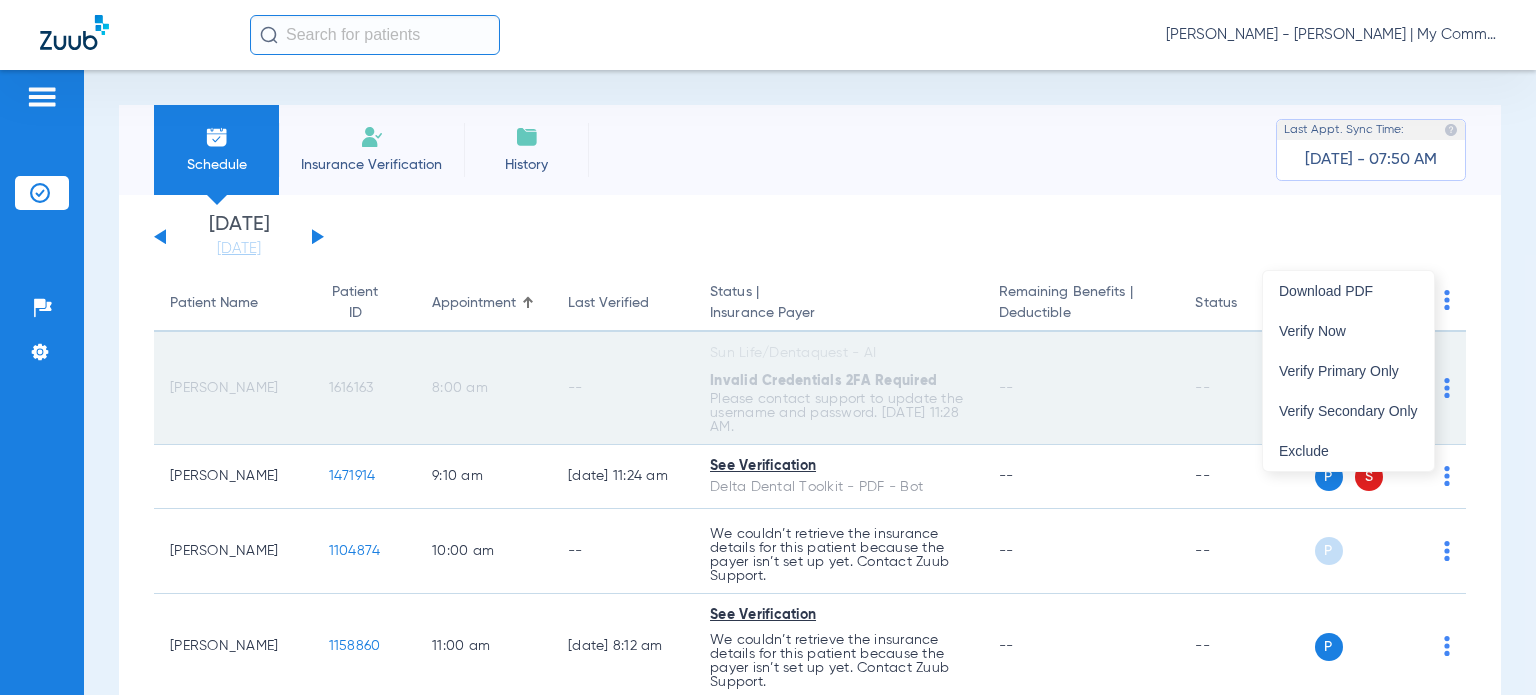 click on "Verify Secondary Only" at bounding box center (1348, 411) 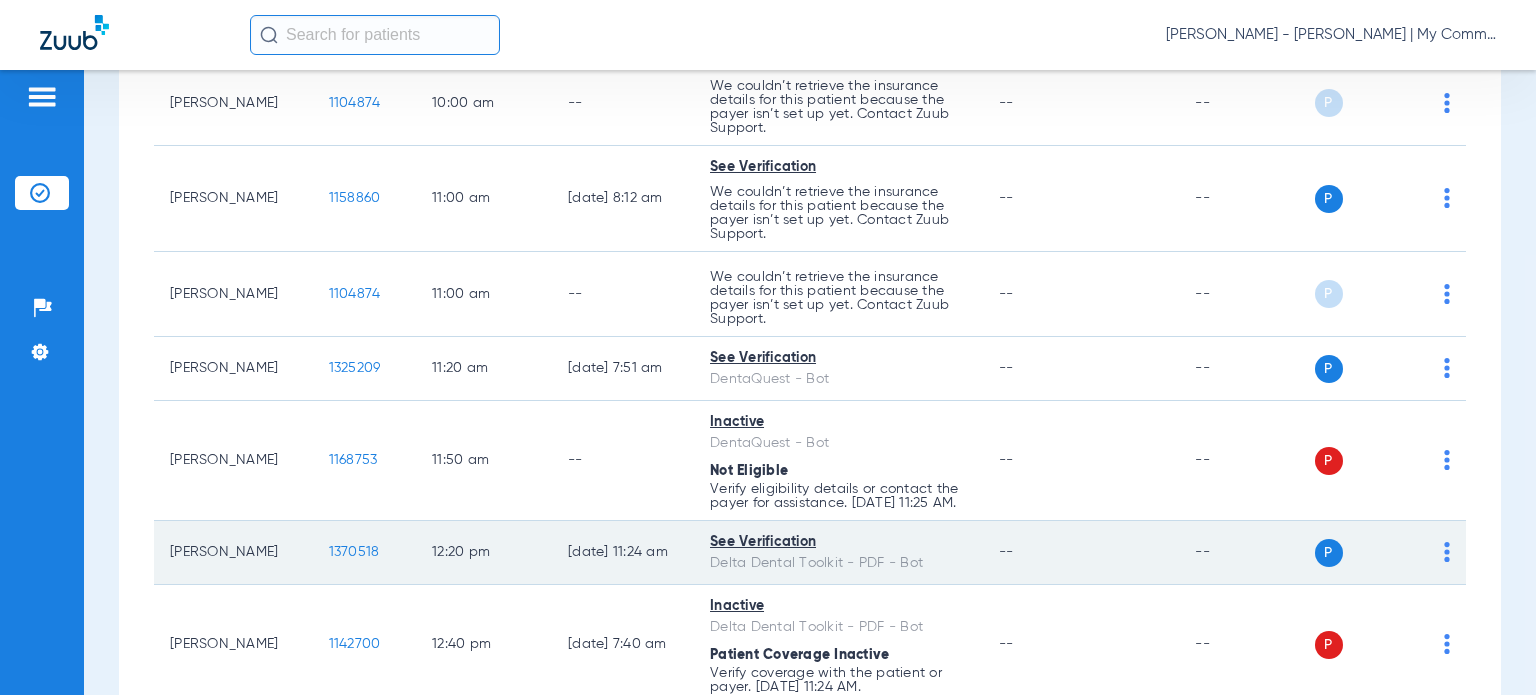 scroll, scrollTop: 500, scrollLeft: 0, axis: vertical 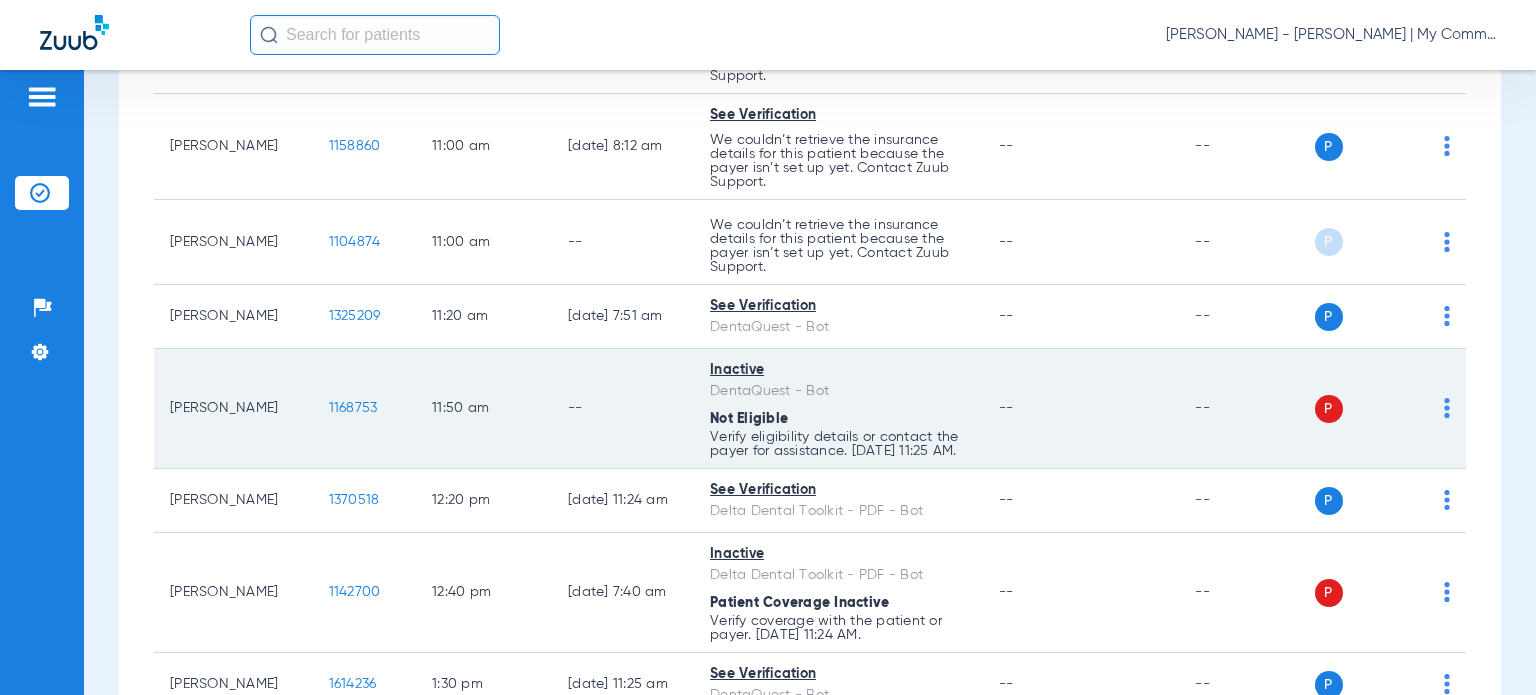 click 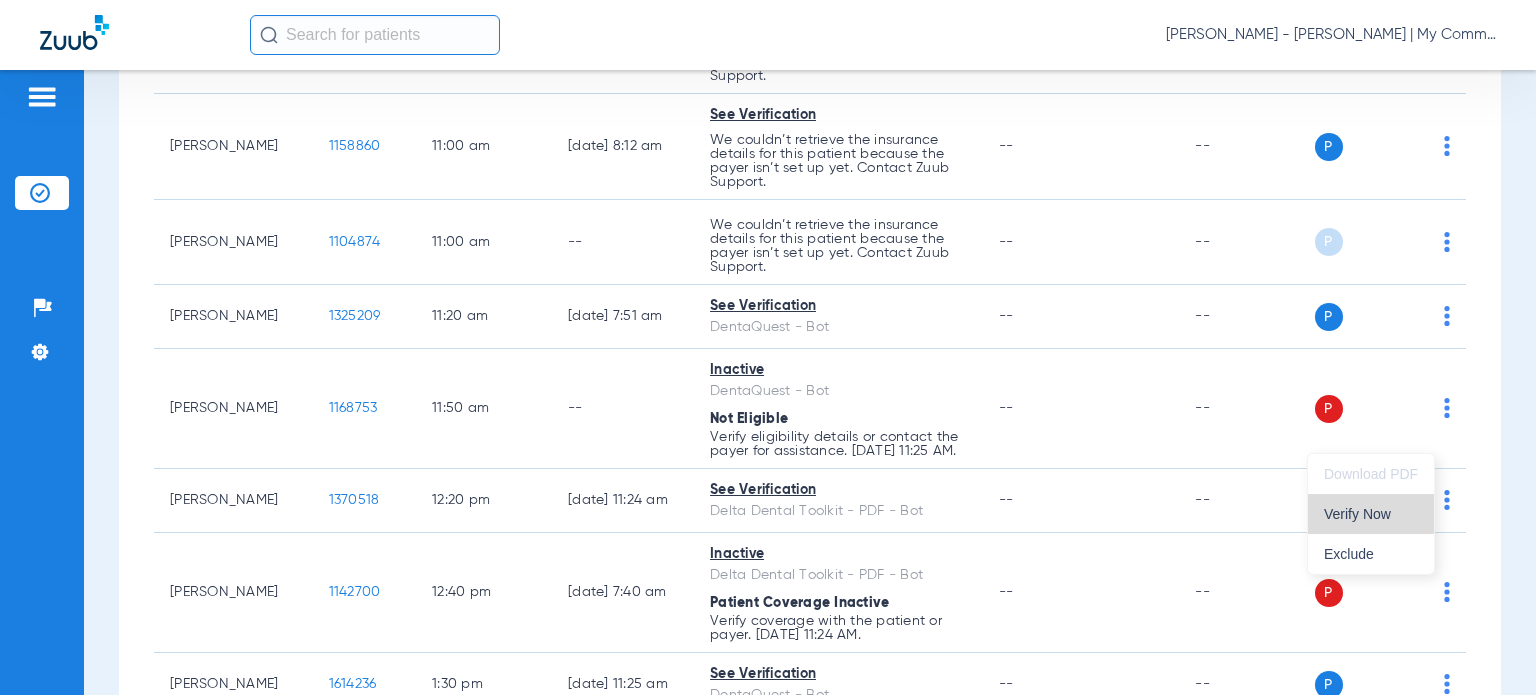click on "Verify Now" at bounding box center [1371, 514] 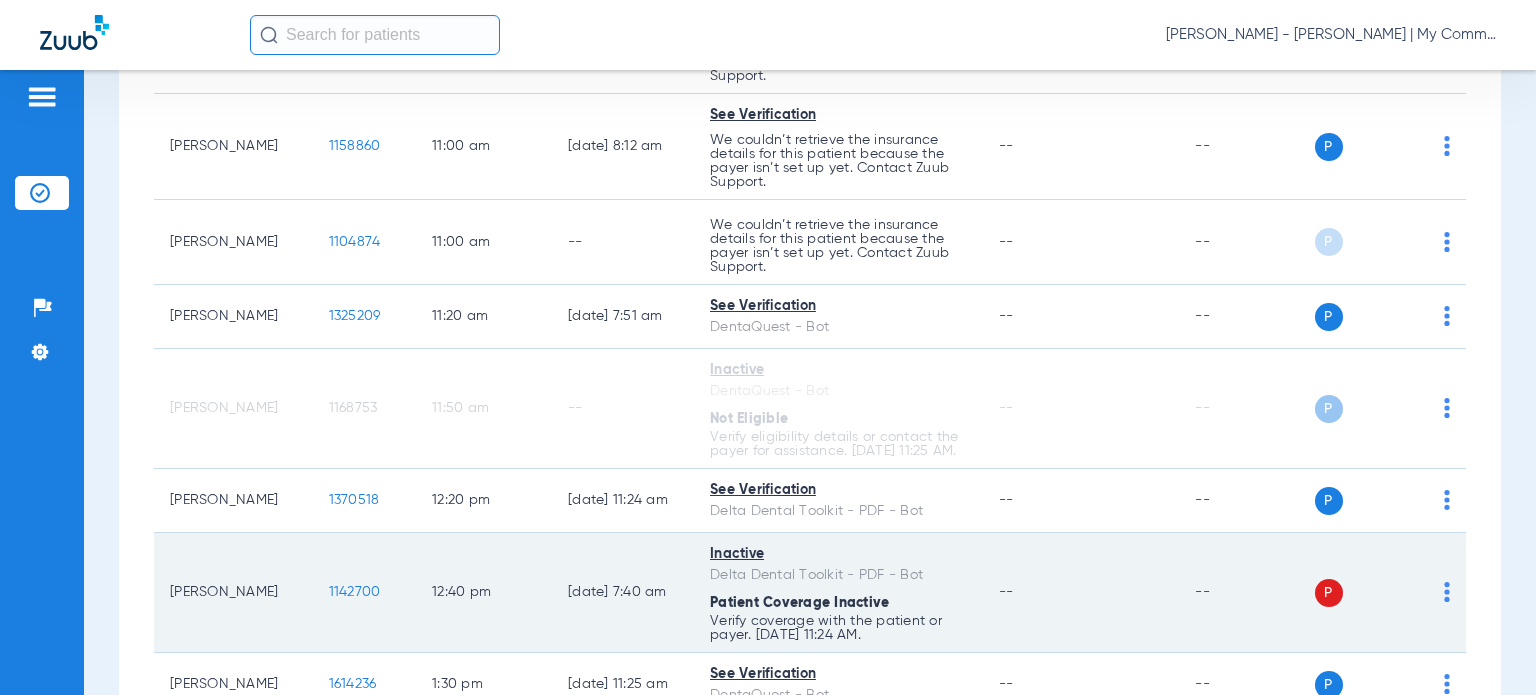 click 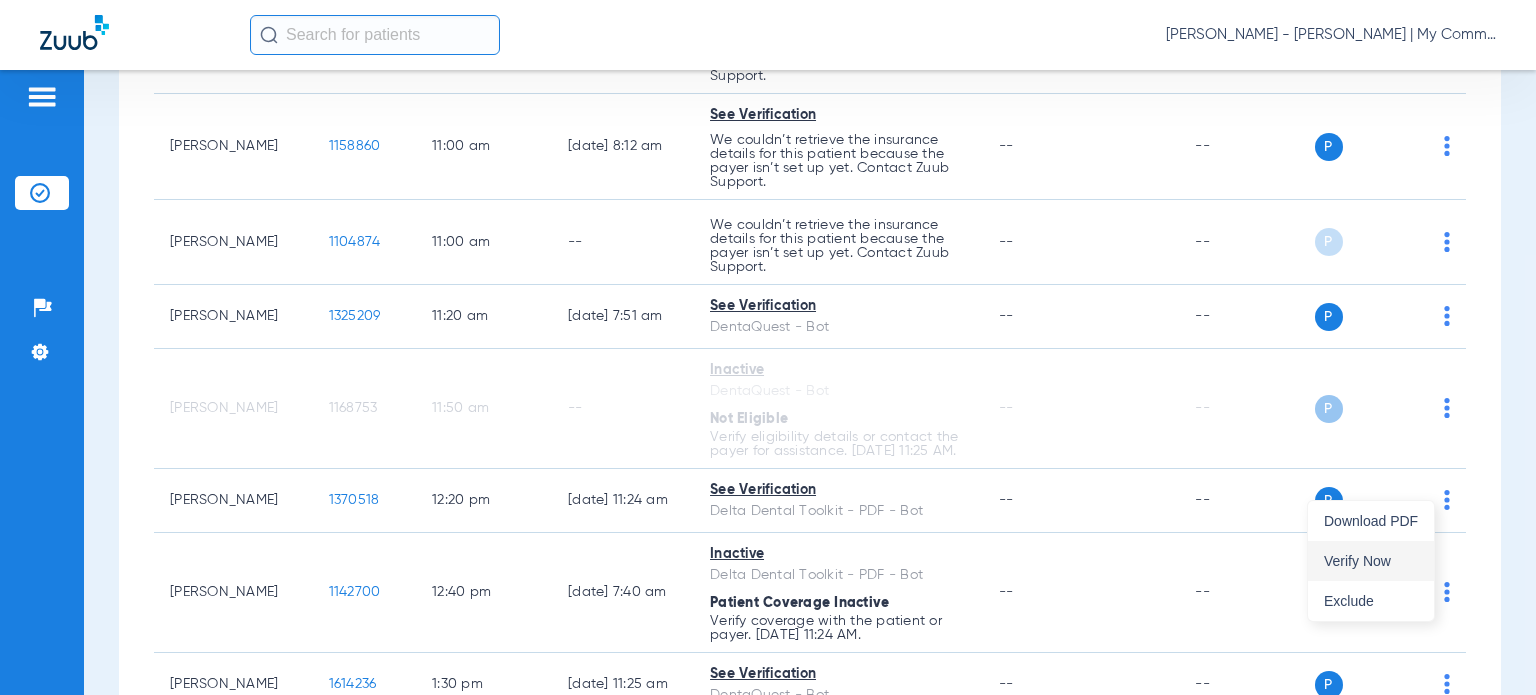 click on "Verify Now" at bounding box center [1371, 561] 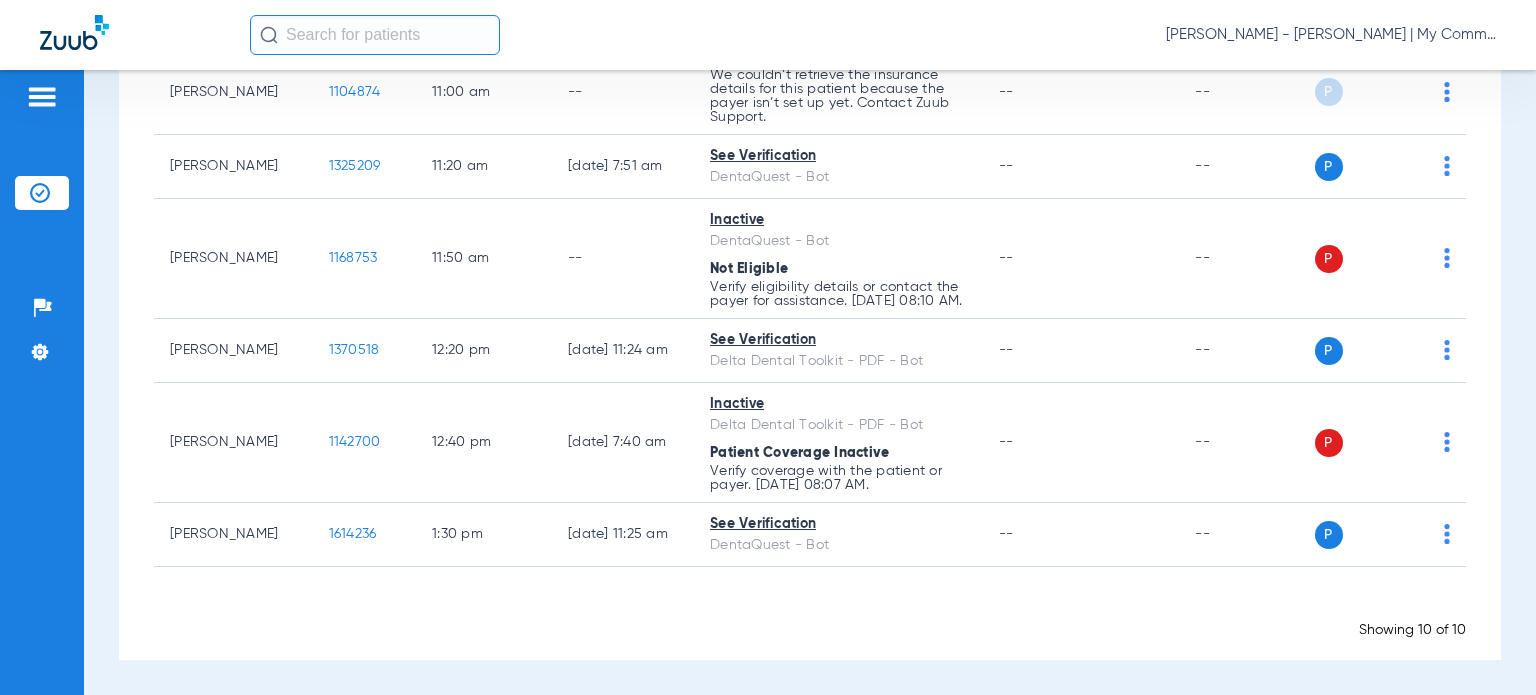 scroll, scrollTop: 695, scrollLeft: 0, axis: vertical 